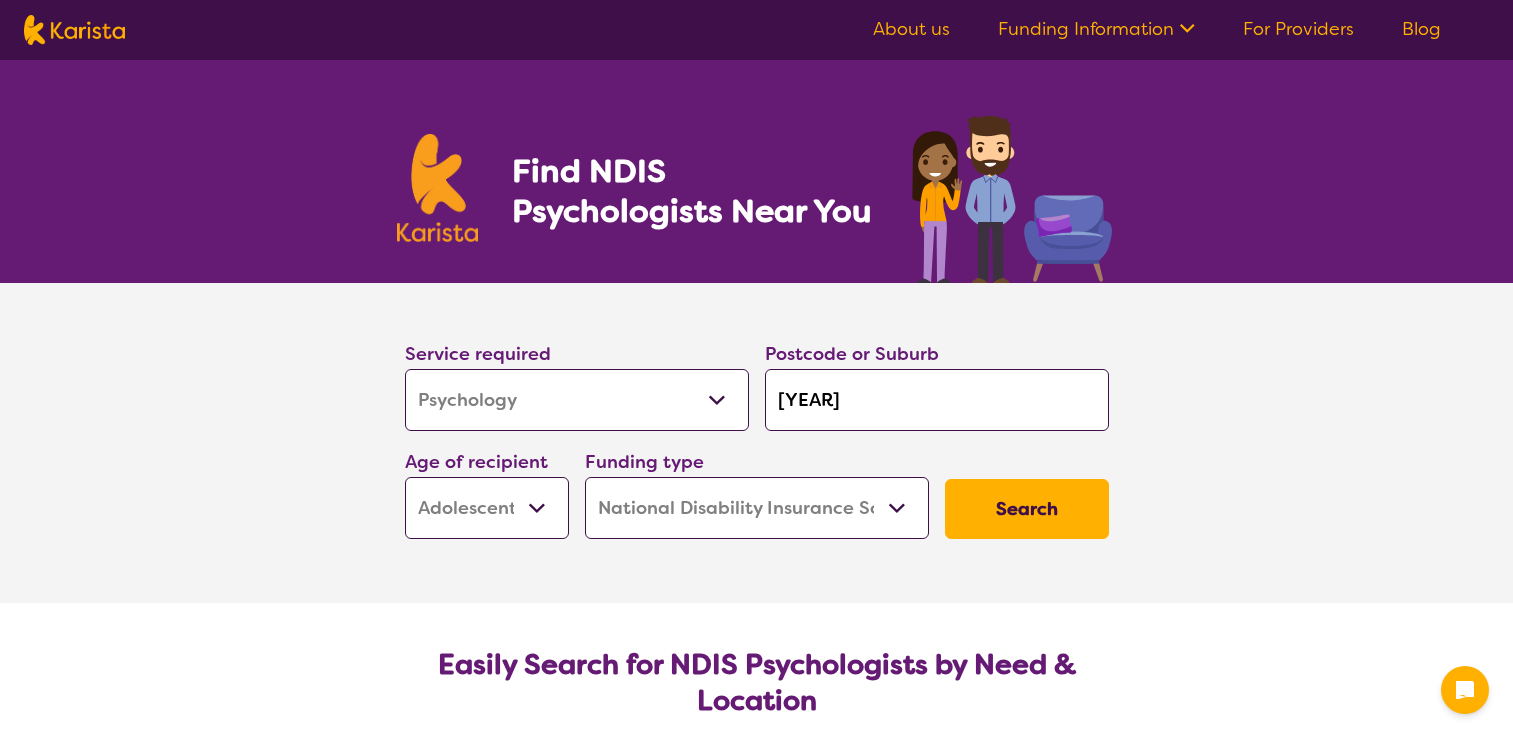 select on "Psychology" 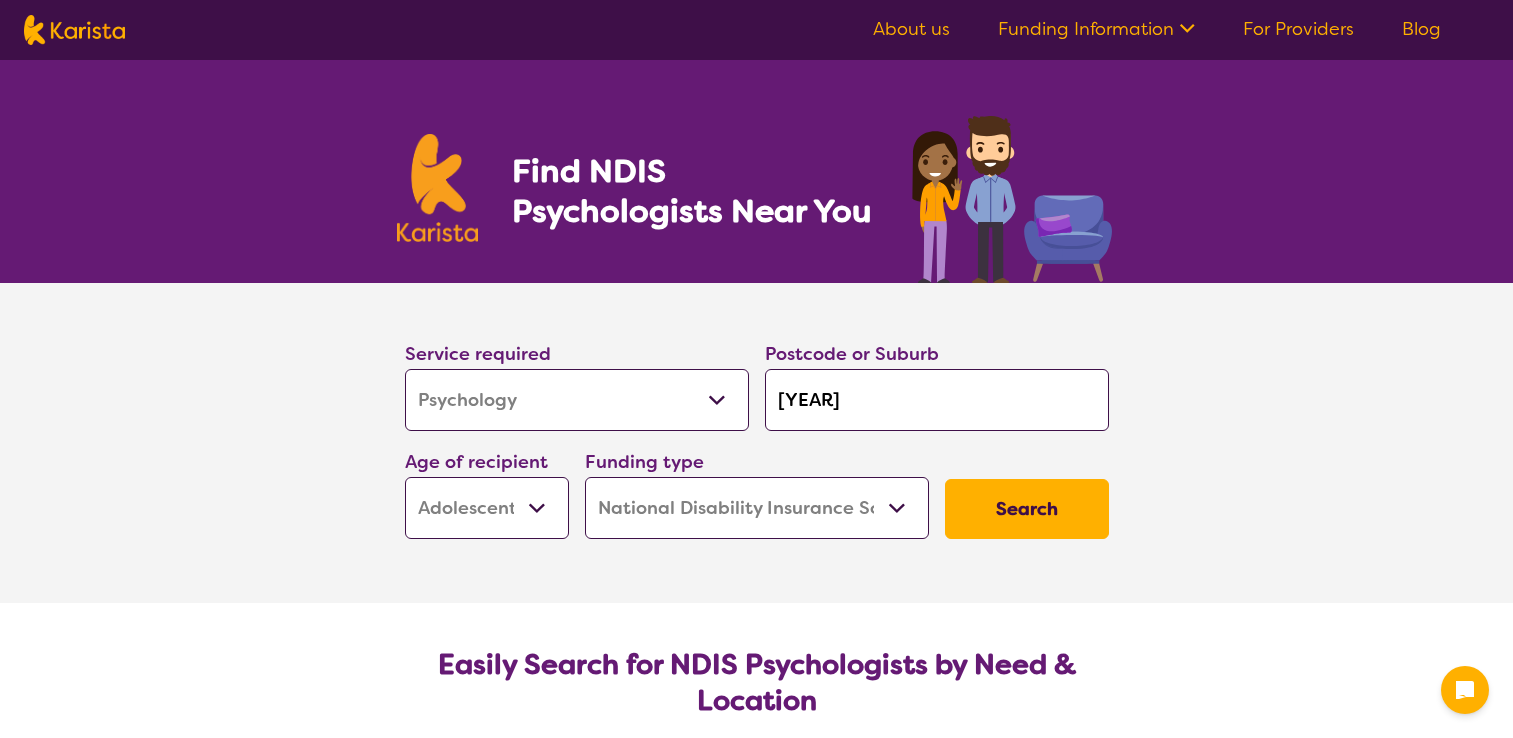scroll, scrollTop: 0, scrollLeft: 0, axis: both 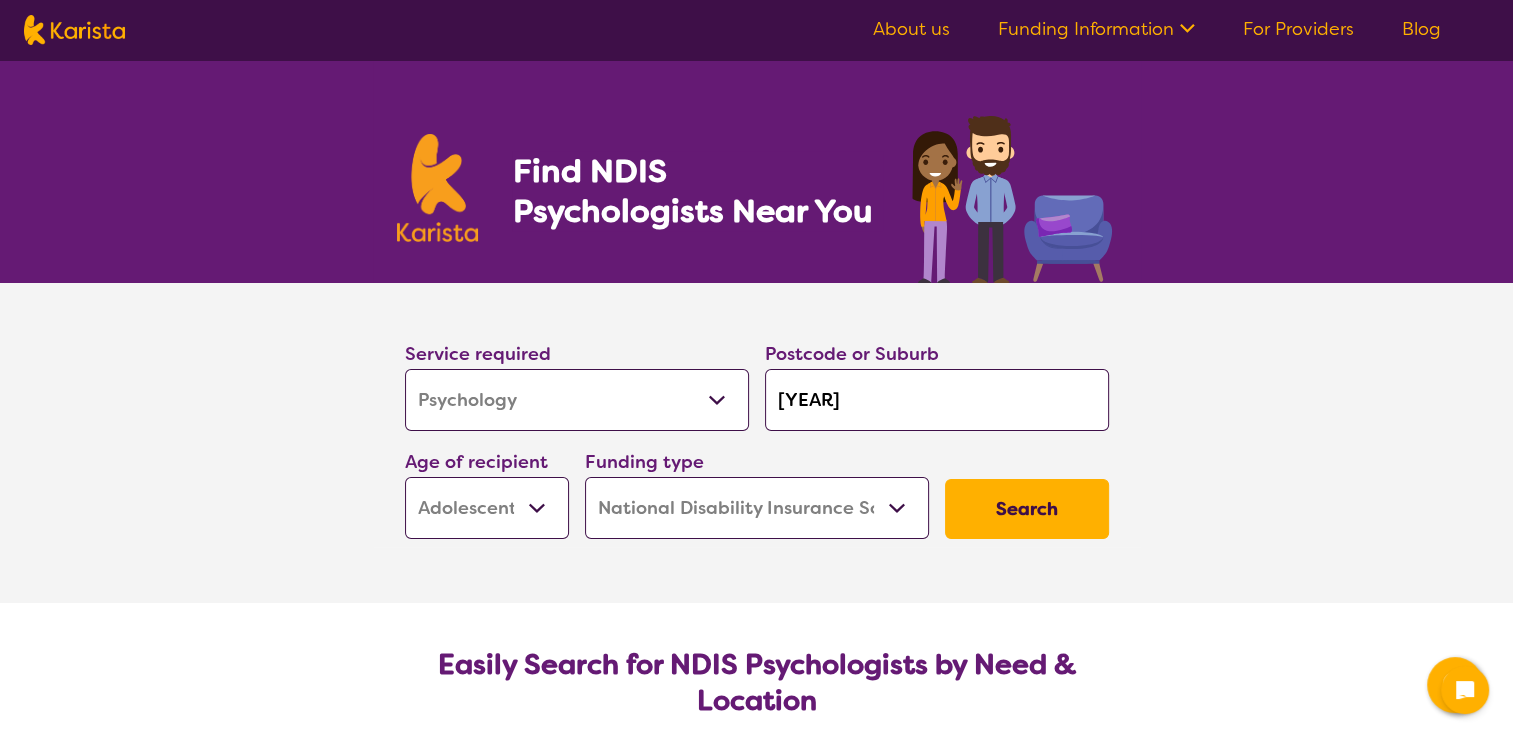 click on "[YEAR]" at bounding box center (937, 400) 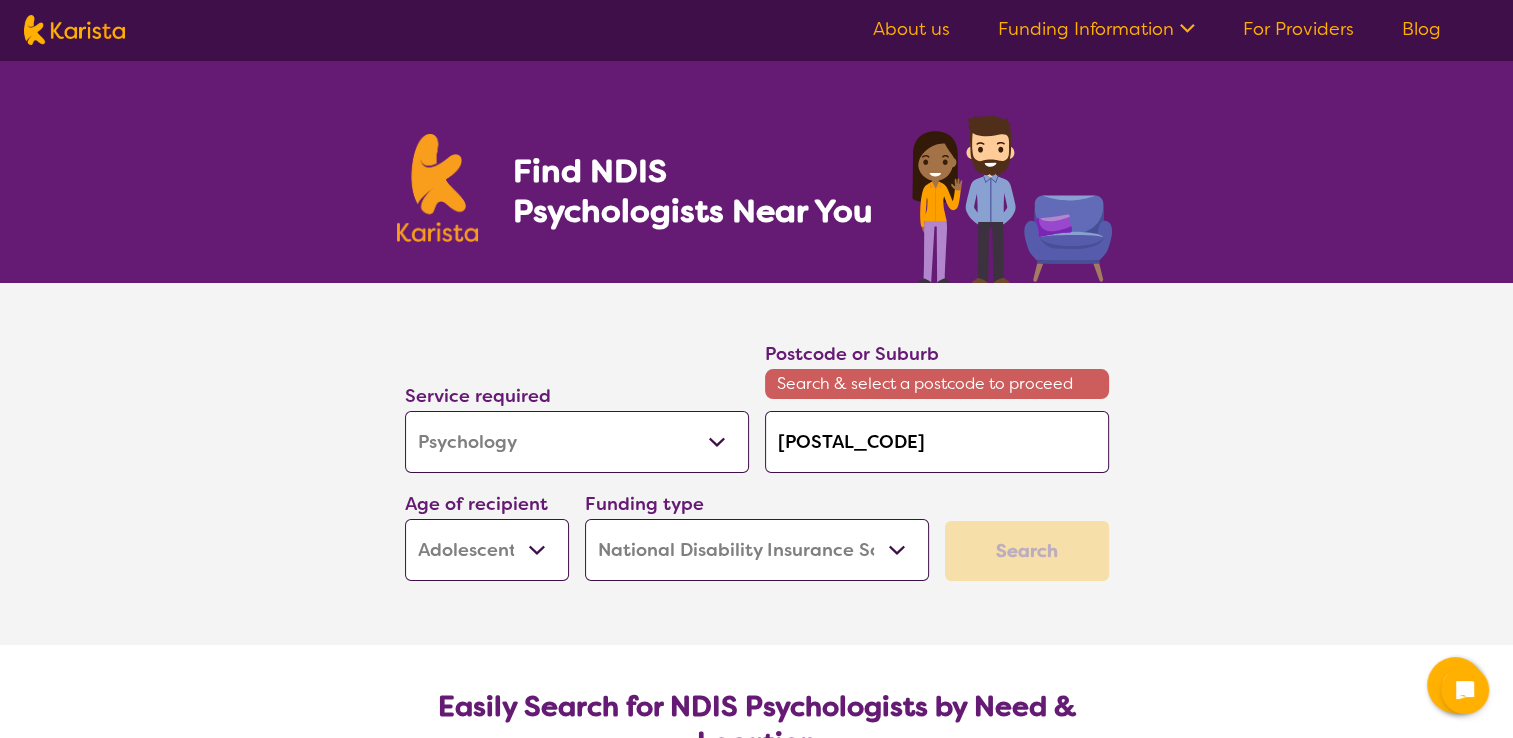 type on "20" 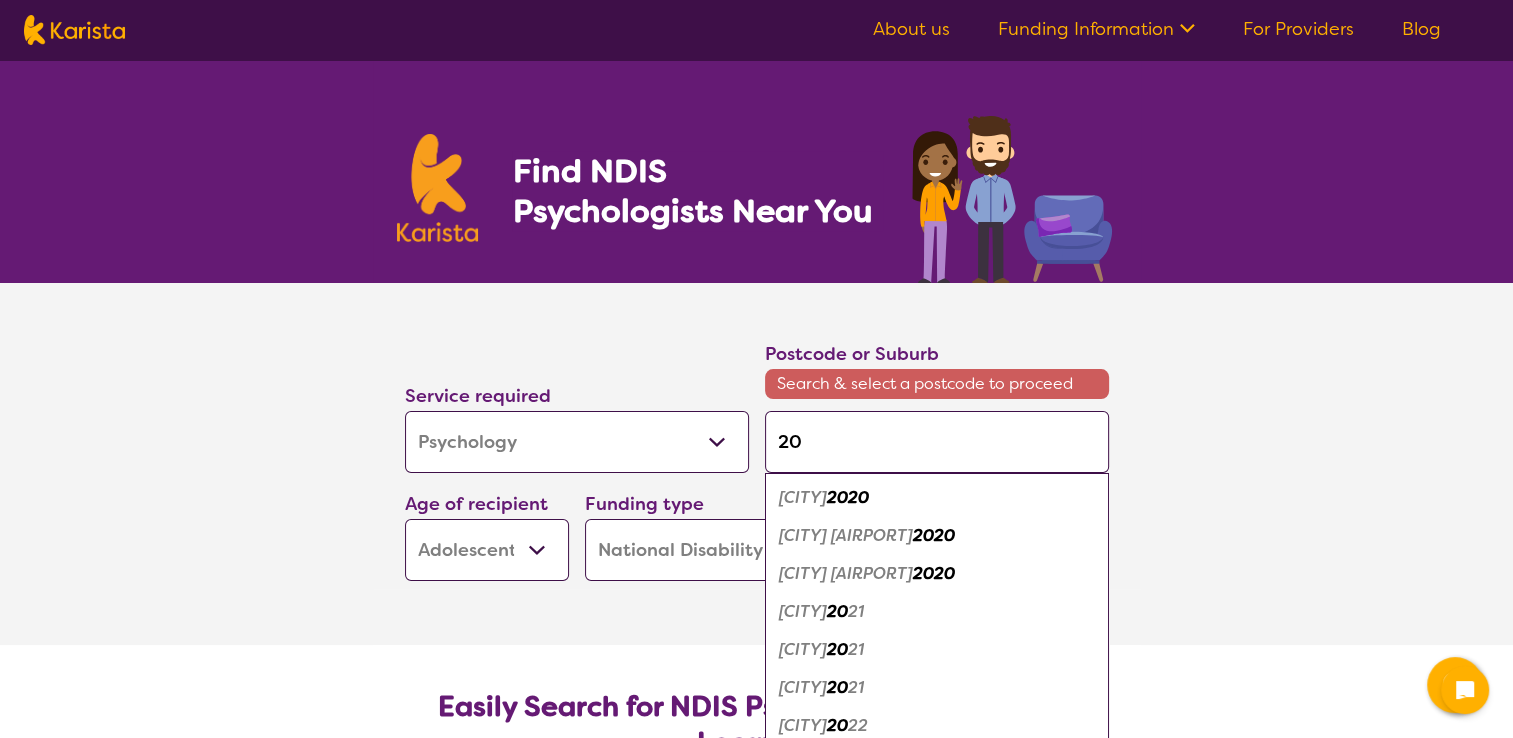 type on "2" 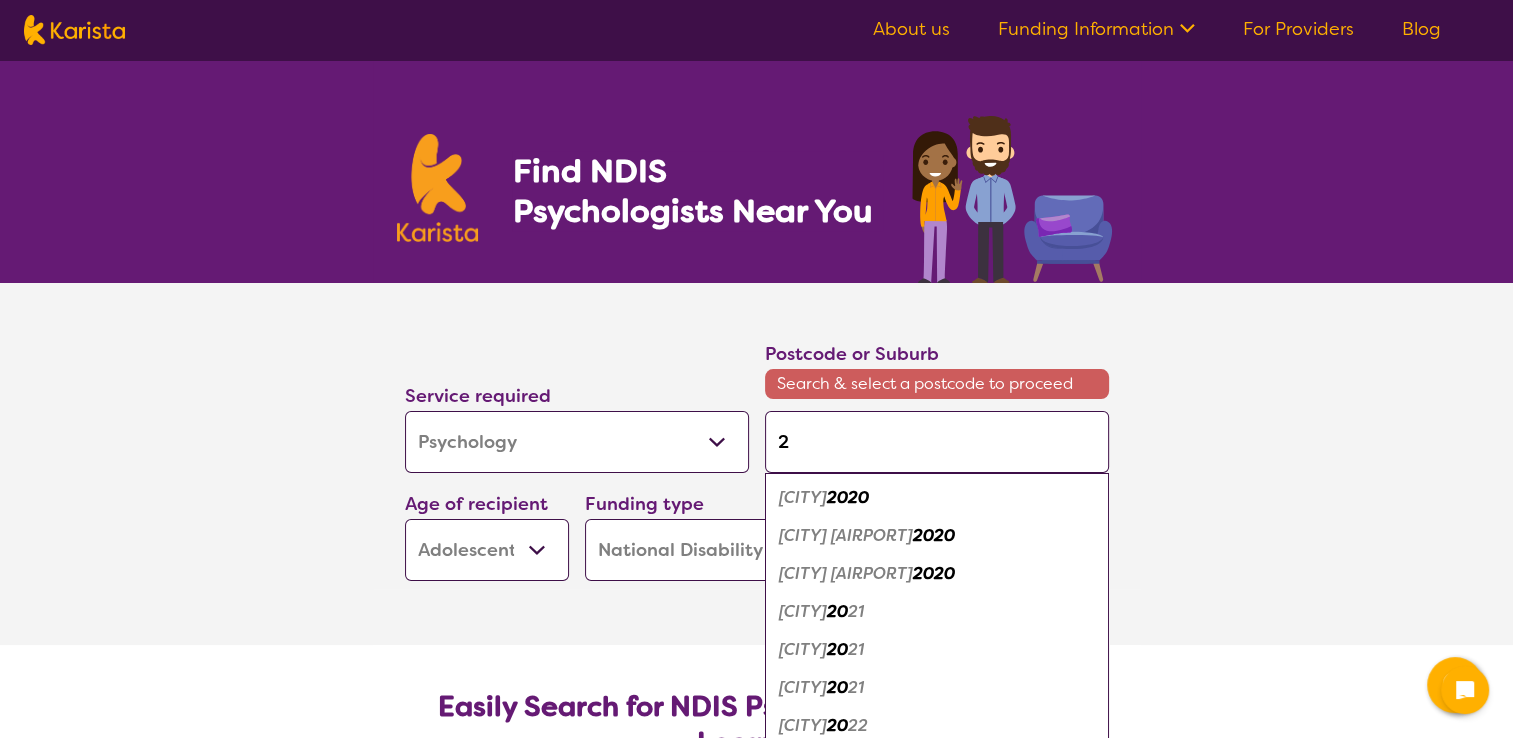 type 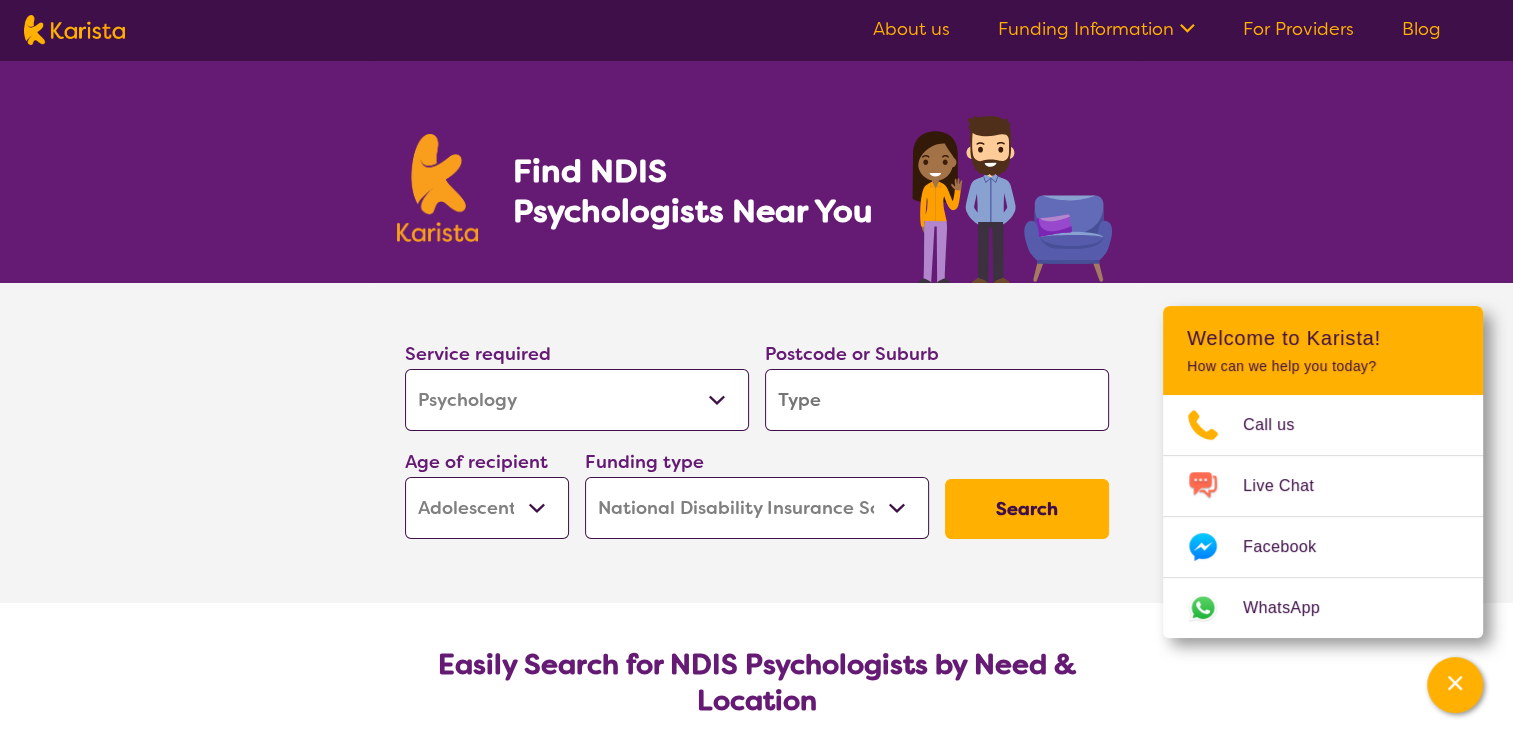type on "2" 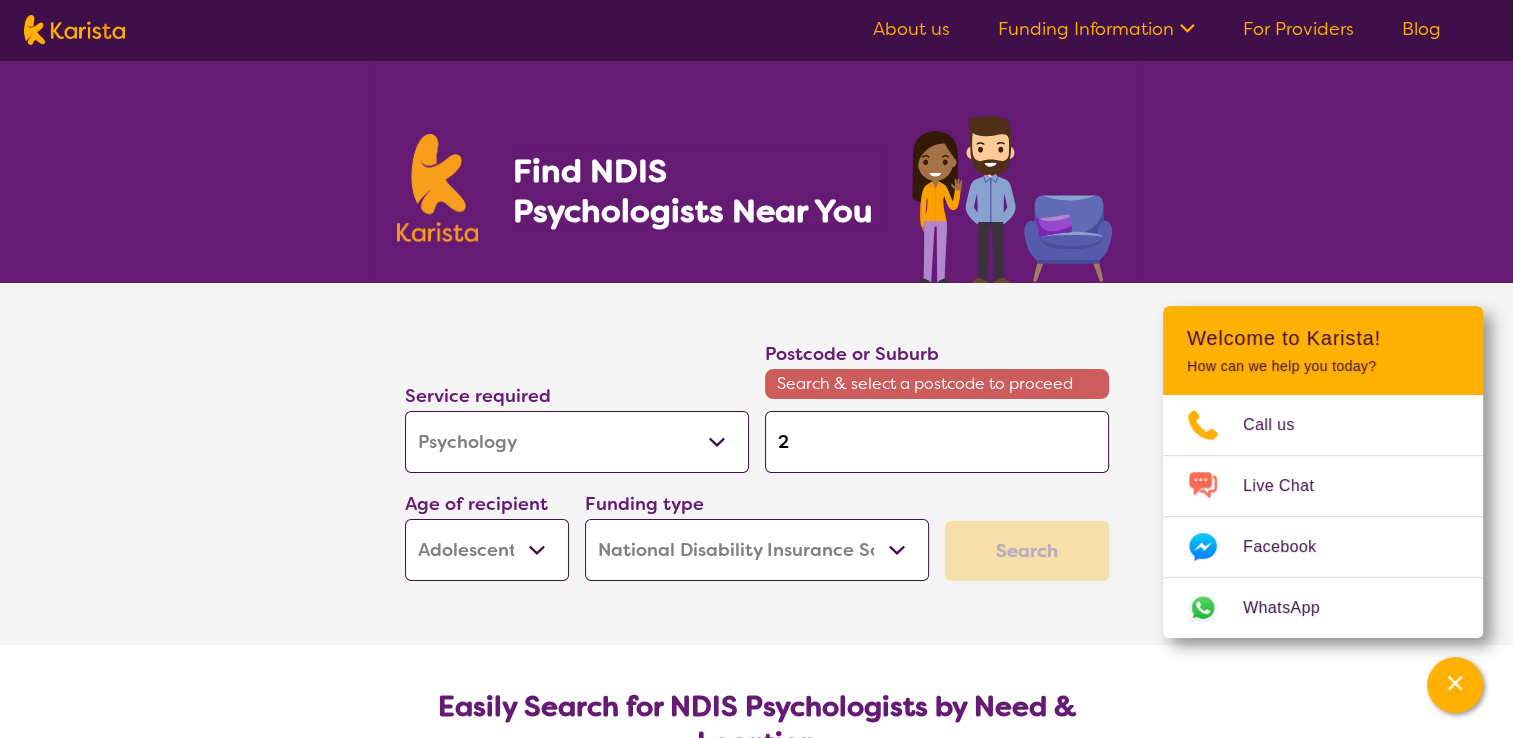 type on "21" 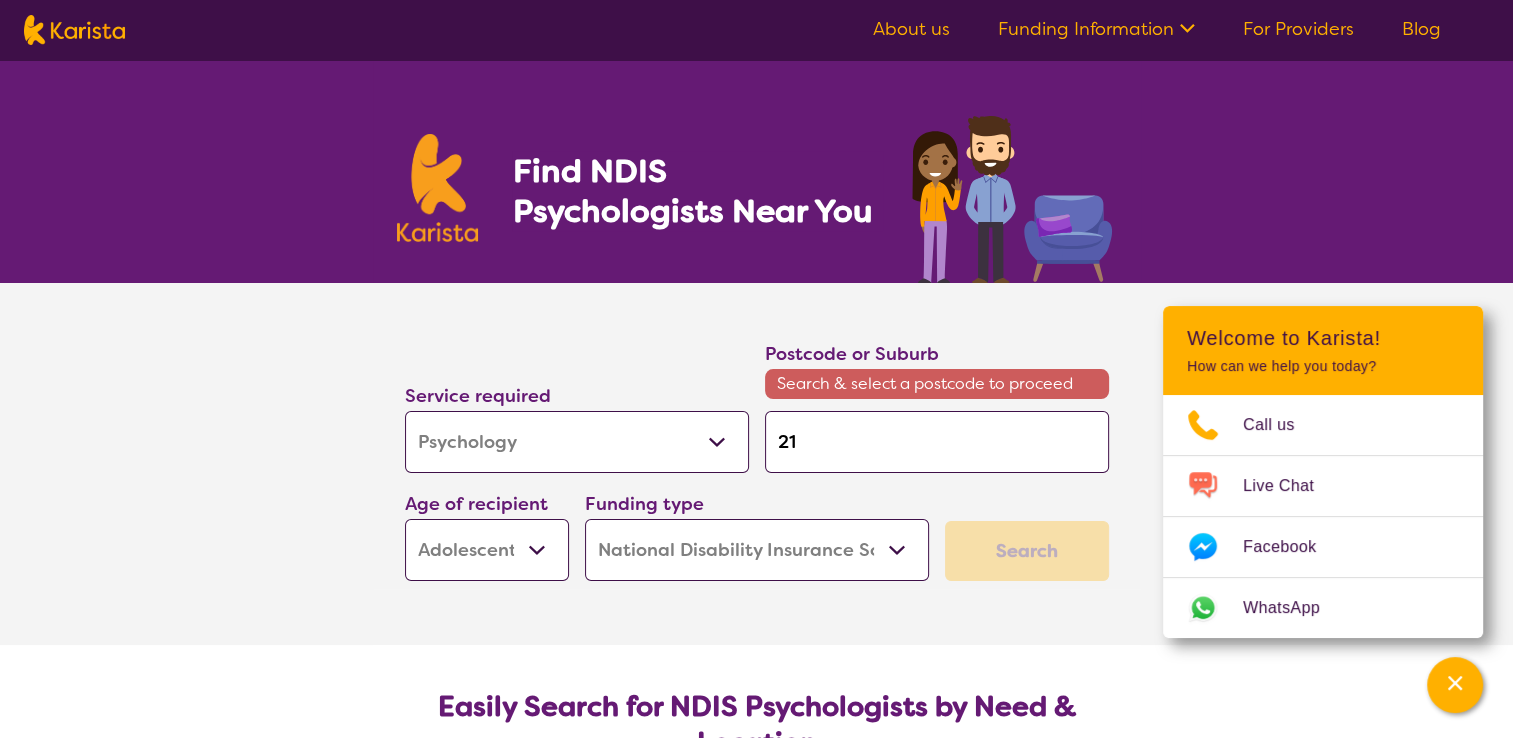 type on "215" 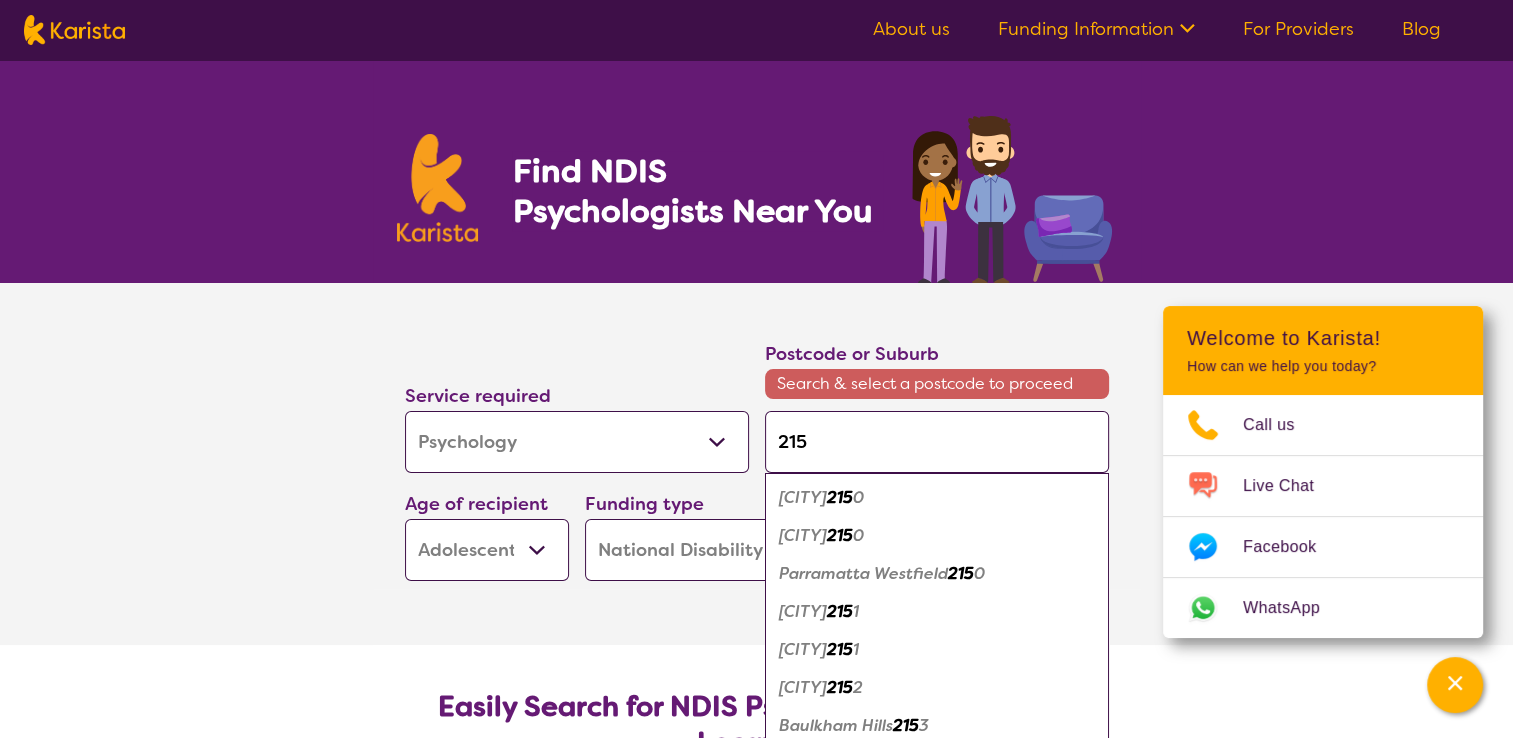 type on "[POSTAL_CODE]" 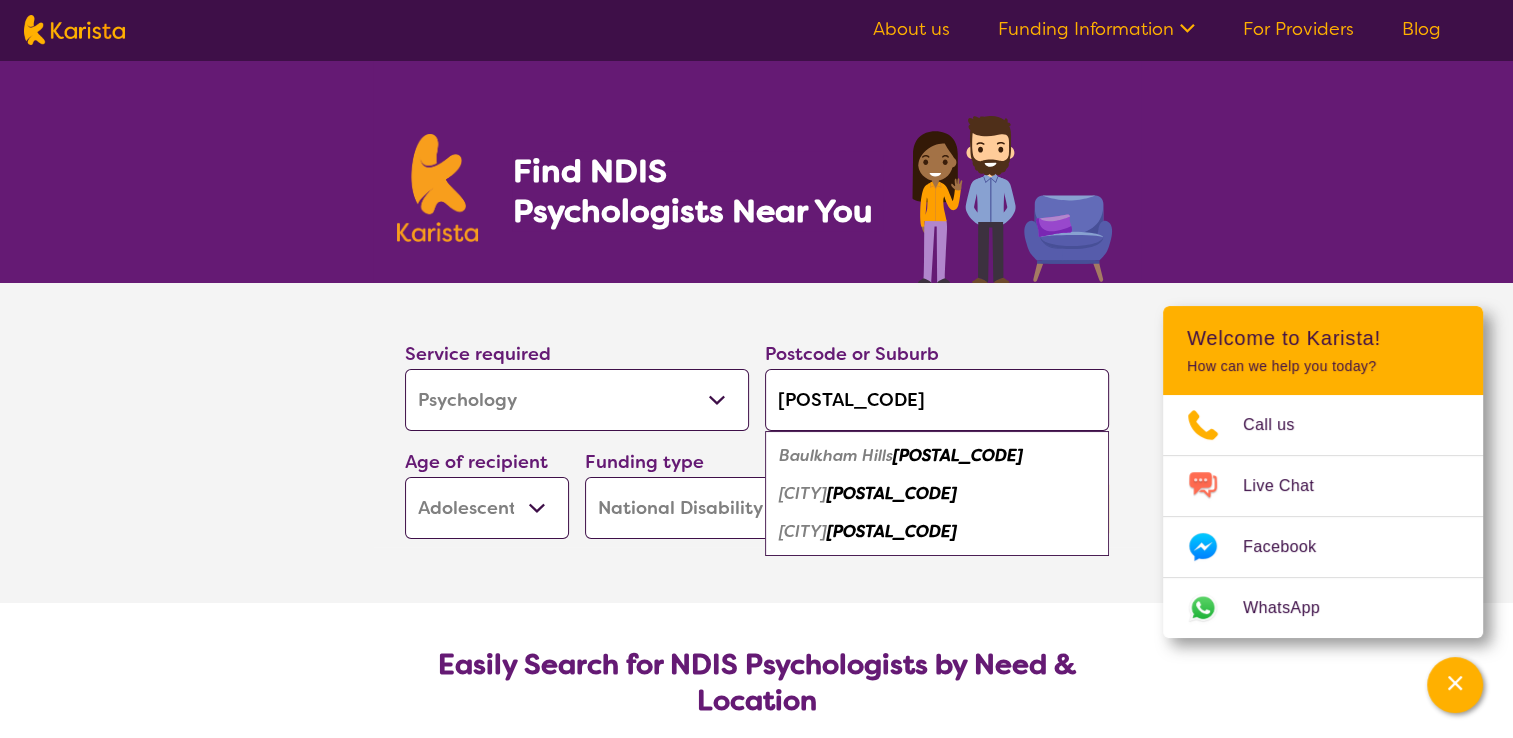 type on "[POSTAL_CODE]" 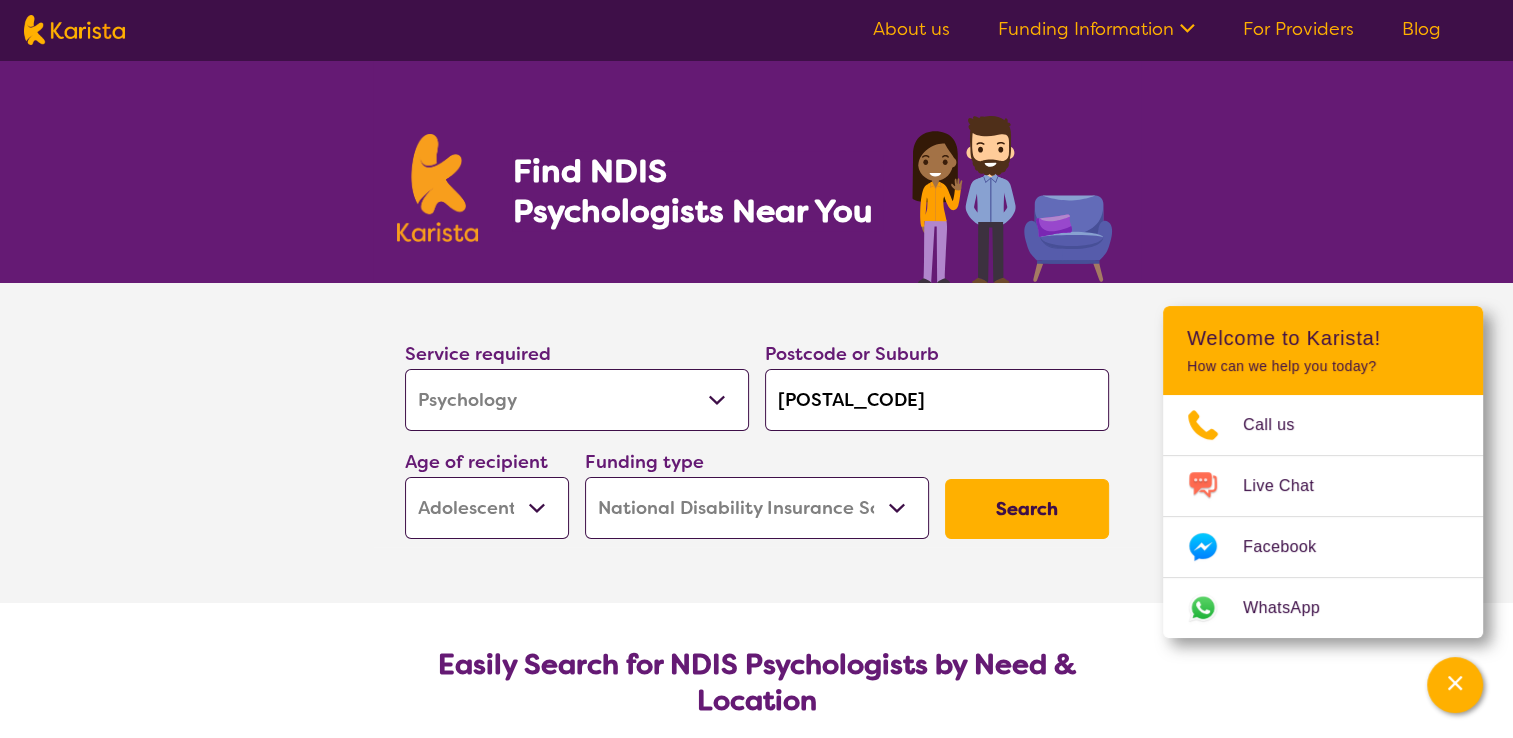 click on "Early Childhood - 0 to 9 Child - 10 to 11 Adolescent - 12 to 17 Adult - 18 to 64 Aged - 65+" at bounding box center (487, 508) 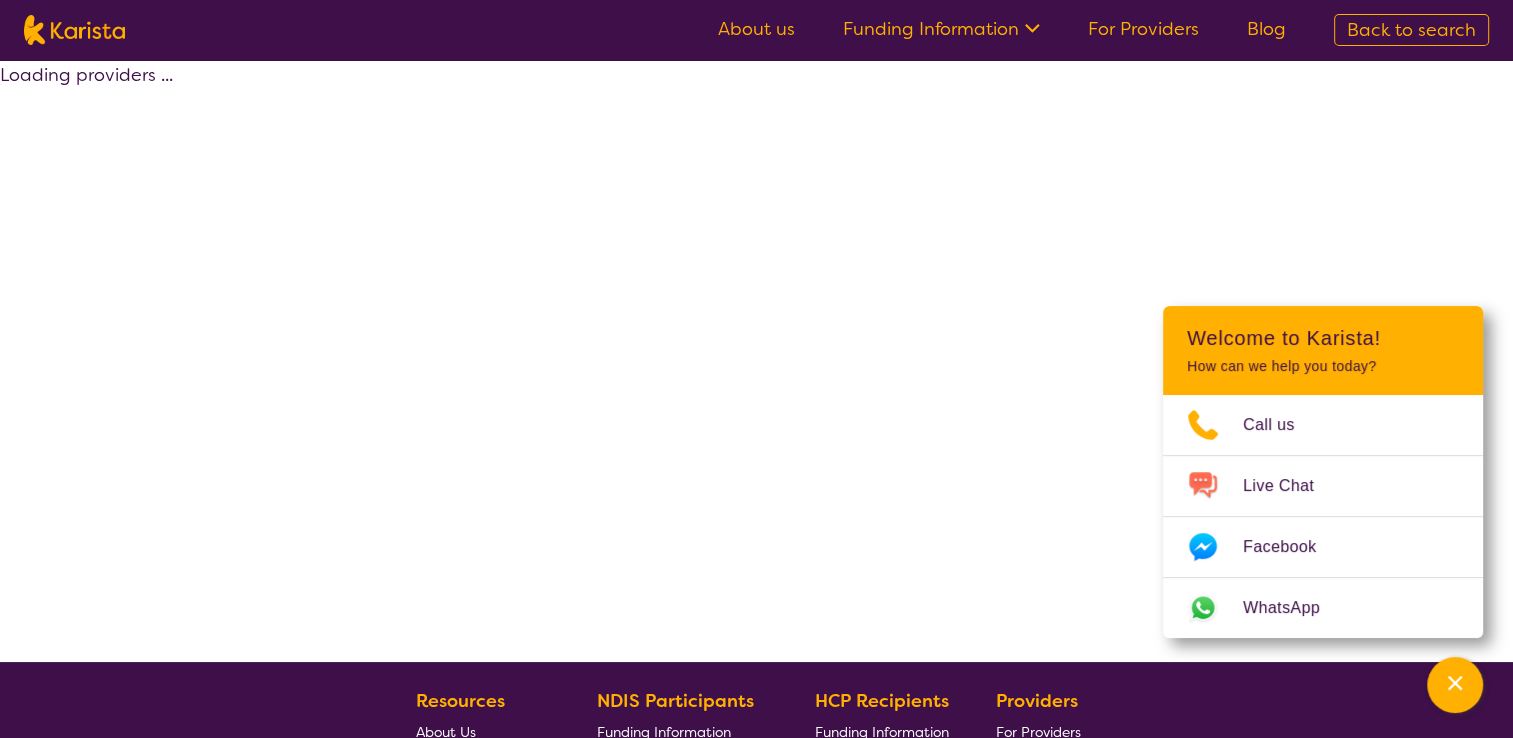 select on "by_score" 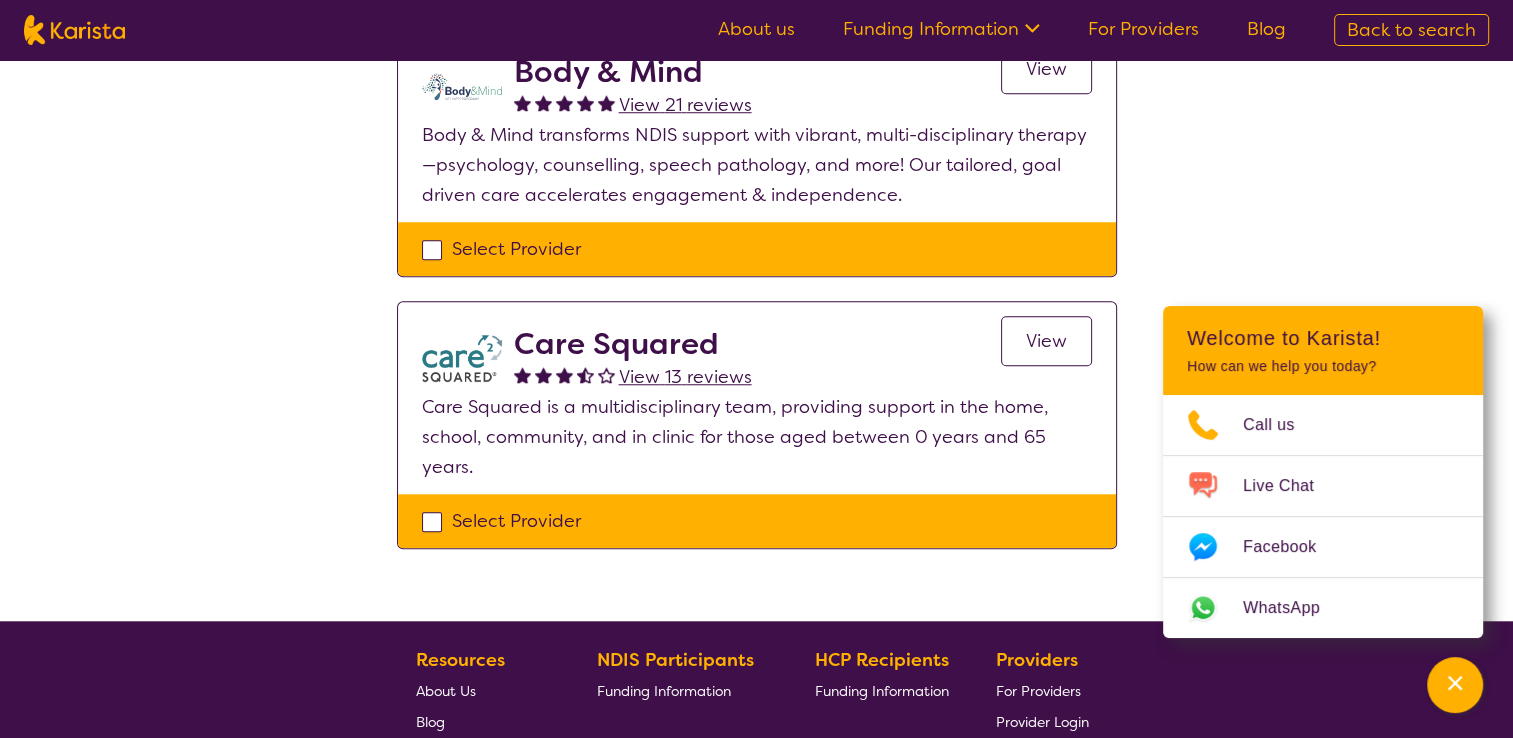 scroll, scrollTop: 1399, scrollLeft: 0, axis: vertical 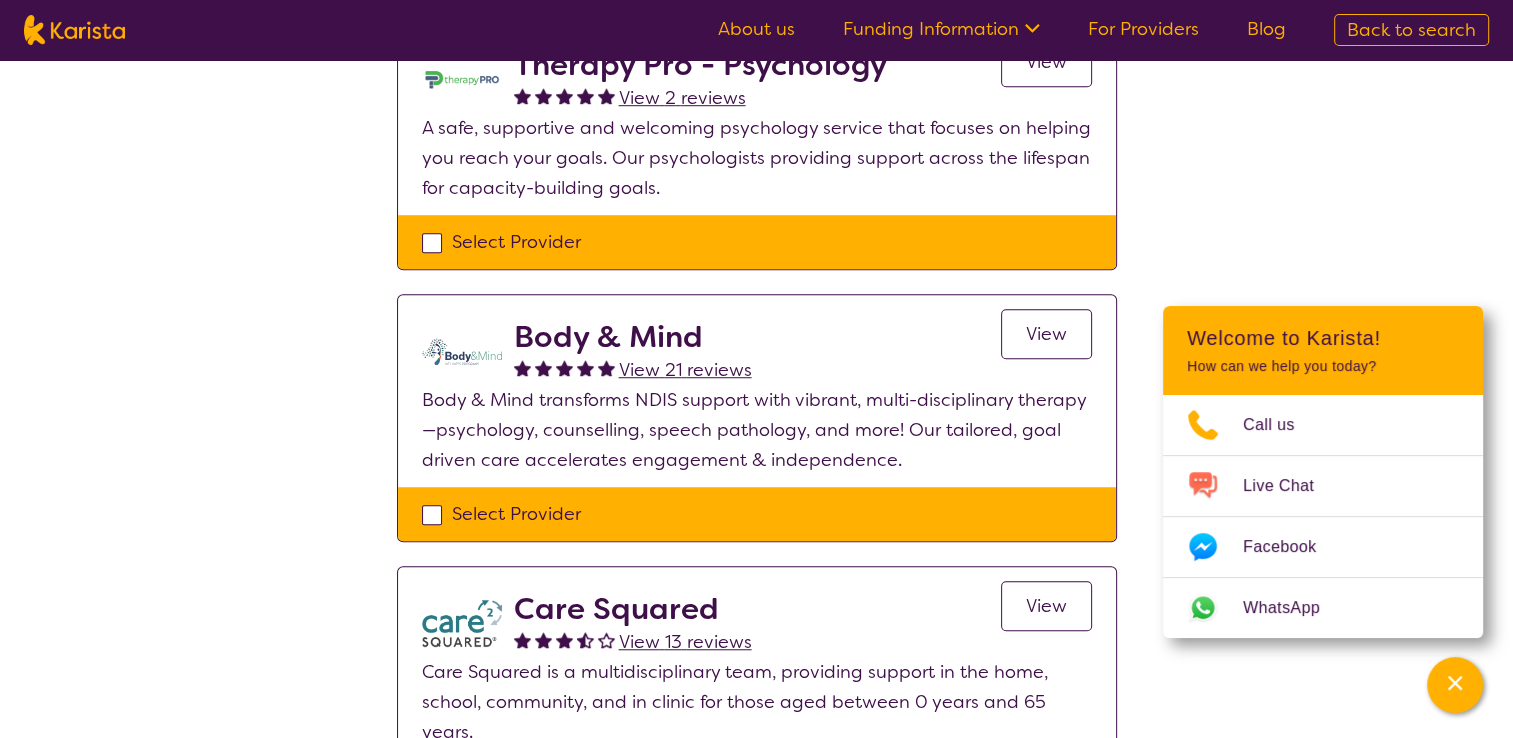 click on "View" at bounding box center [1046, 334] 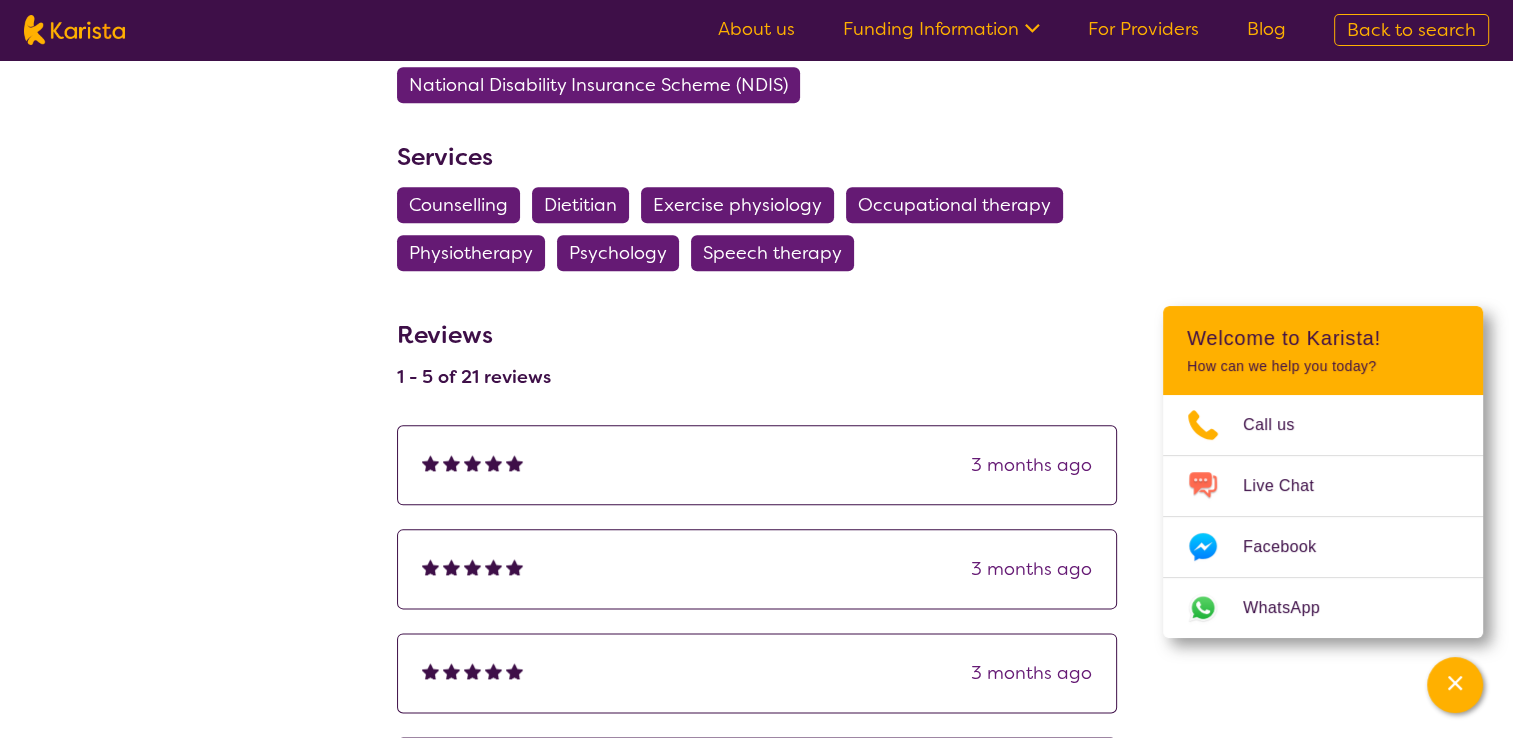 scroll, scrollTop: 2293, scrollLeft: 0, axis: vertical 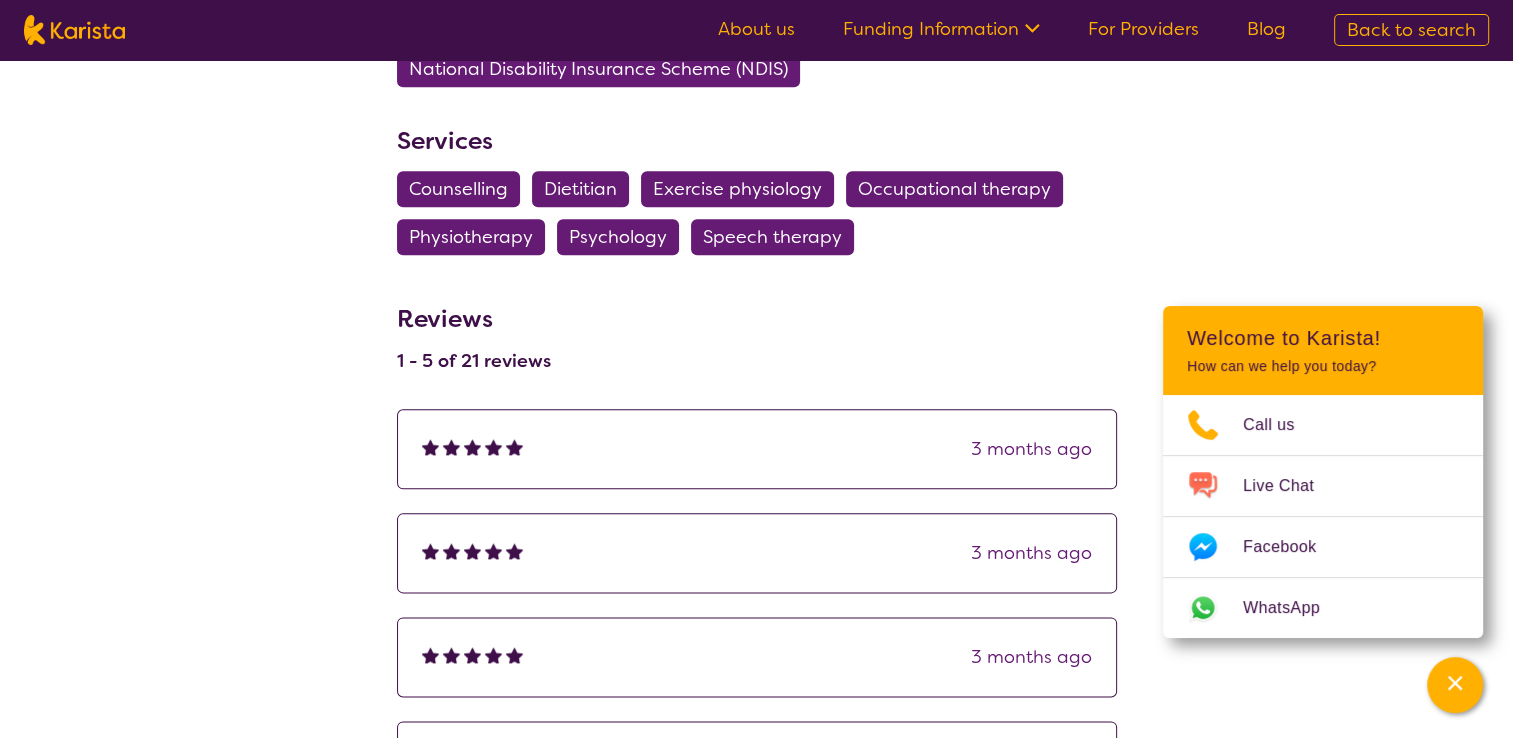 click on "Physiotherapy" at bounding box center [471, 237] 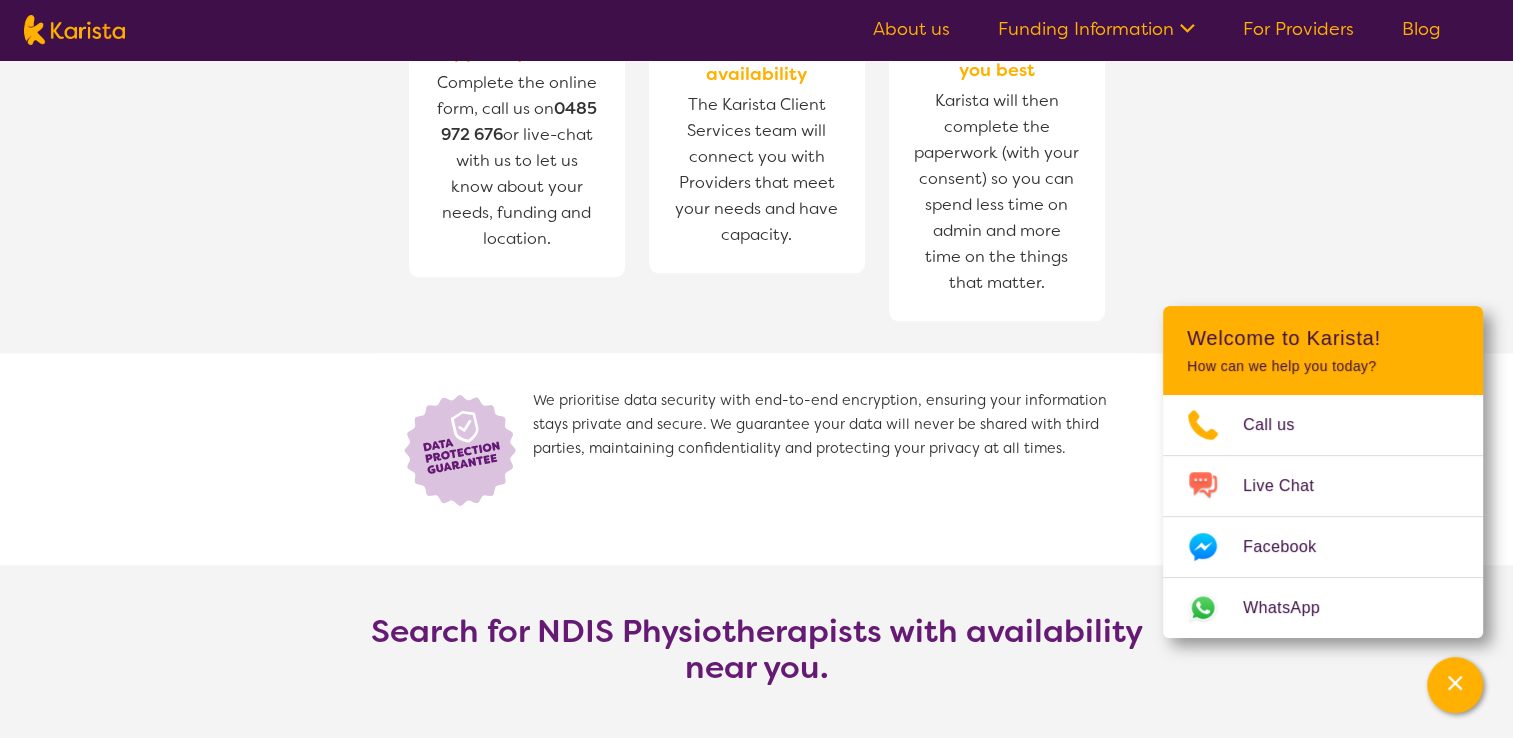 scroll, scrollTop: 0, scrollLeft: 0, axis: both 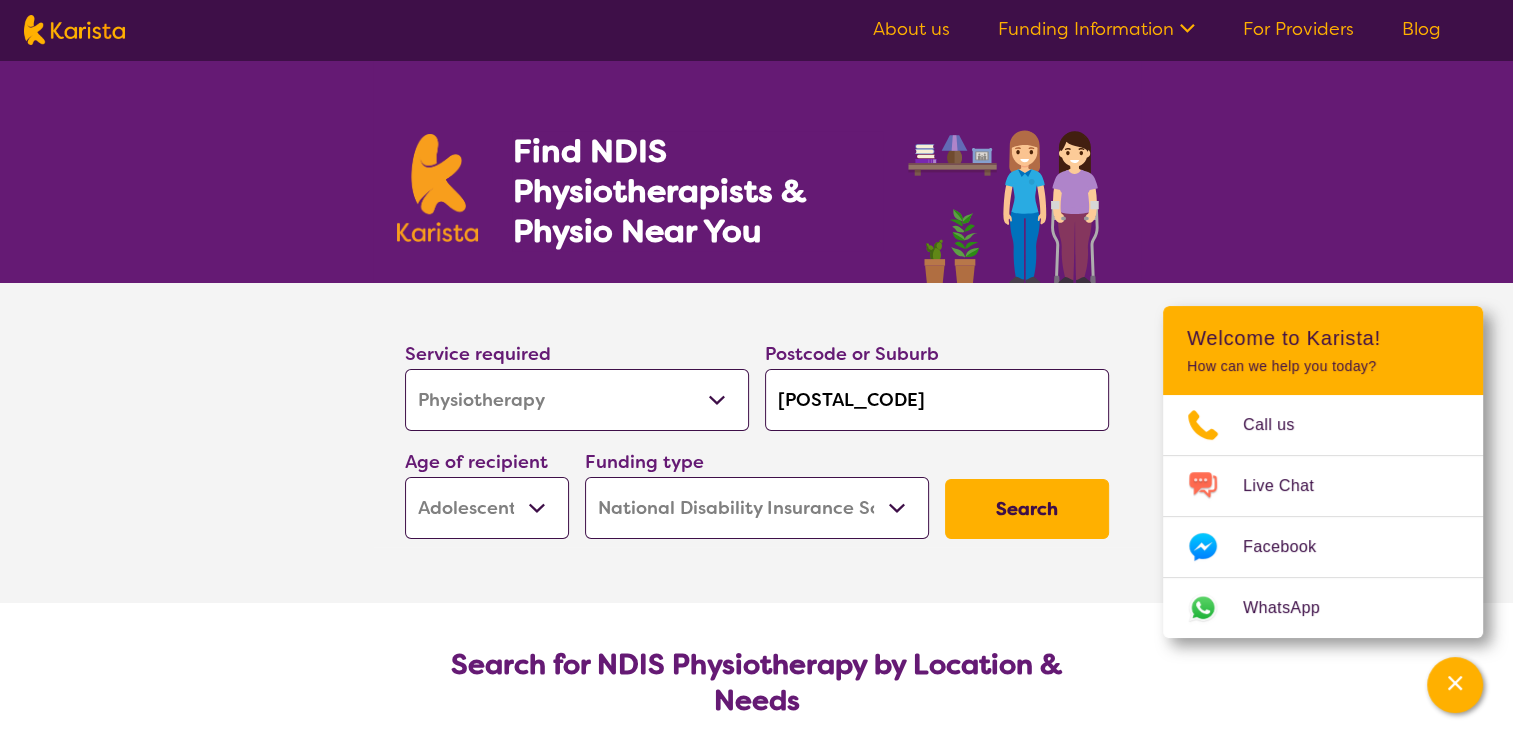 click on "Allied Health Assistant Assessment (ADHD or Autism) Behaviour support Counselling Dietitian Domestic and home help Employment Support Exercise physiology Home Care Package Provider Key Worker NDIS Plan management NDIS Support Coordination Nursing services Occupational therapy Personal care Physiotherapy Podiatry Psychology Psychosocial Recovery Coach Respite Speech therapy Support worker Supported accommodation" at bounding box center [577, 400] 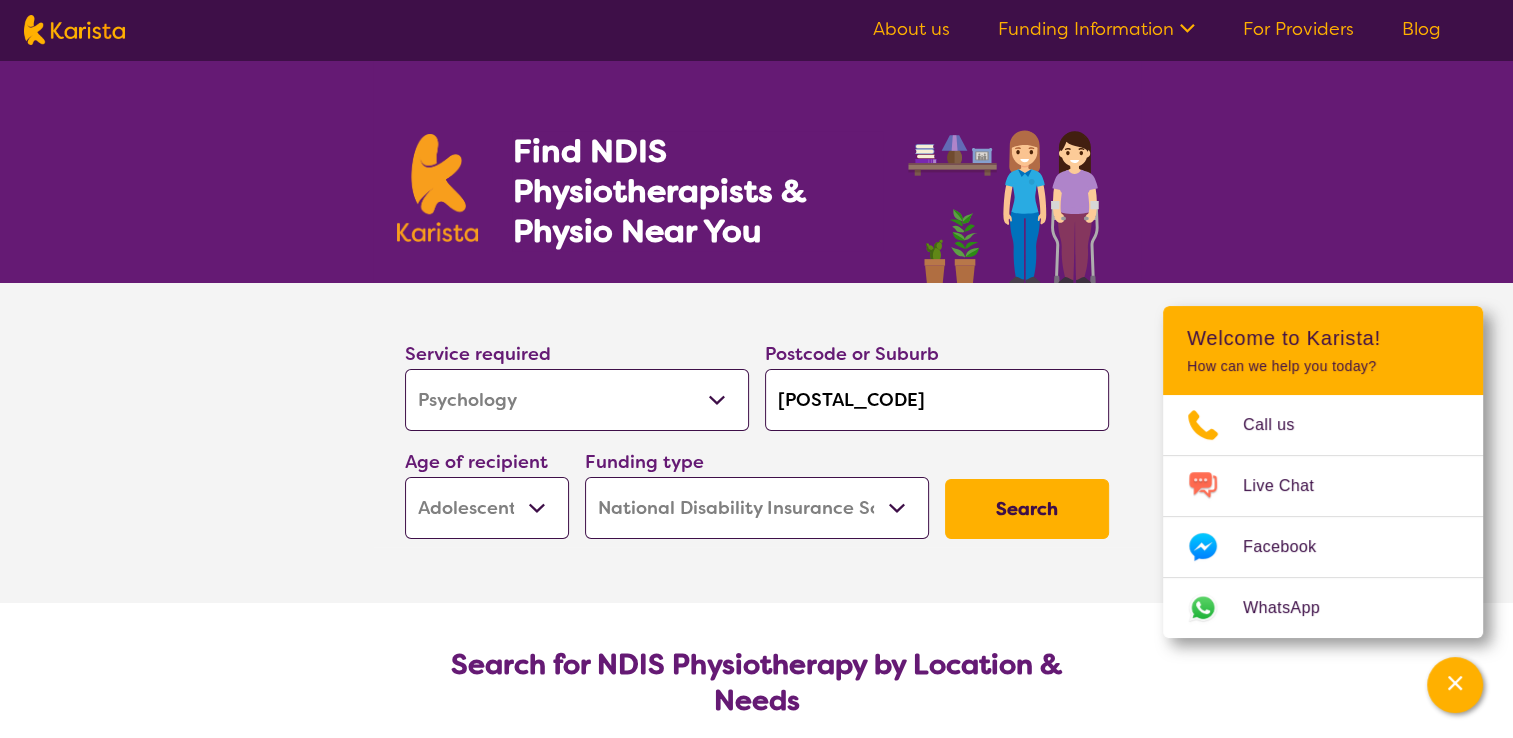 click on "Allied Health Assistant Assessment (ADHD or Autism) Behaviour support Counselling Dietitian Domestic and home help Employment Support Exercise physiology Home Care Package Provider Key Worker NDIS Plan management NDIS Support Coordination Nursing services Occupational therapy Personal care Physiotherapy Podiatry Psychology Psychosocial Recovery Coach Respite Speech therapy Support worker Supported accommodation" at bounding box center [577, 400] 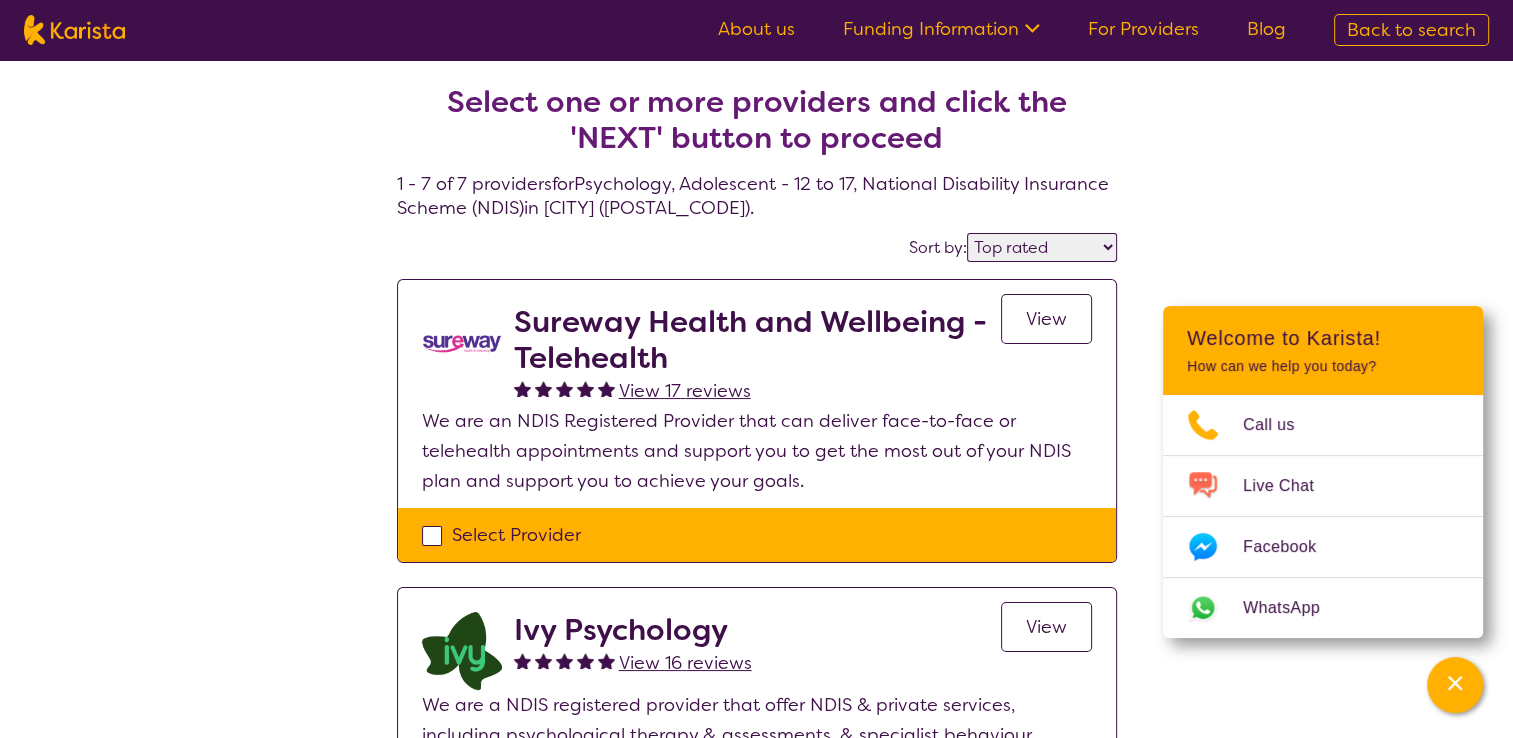 click on "View" at bounding box center (1046, 319) 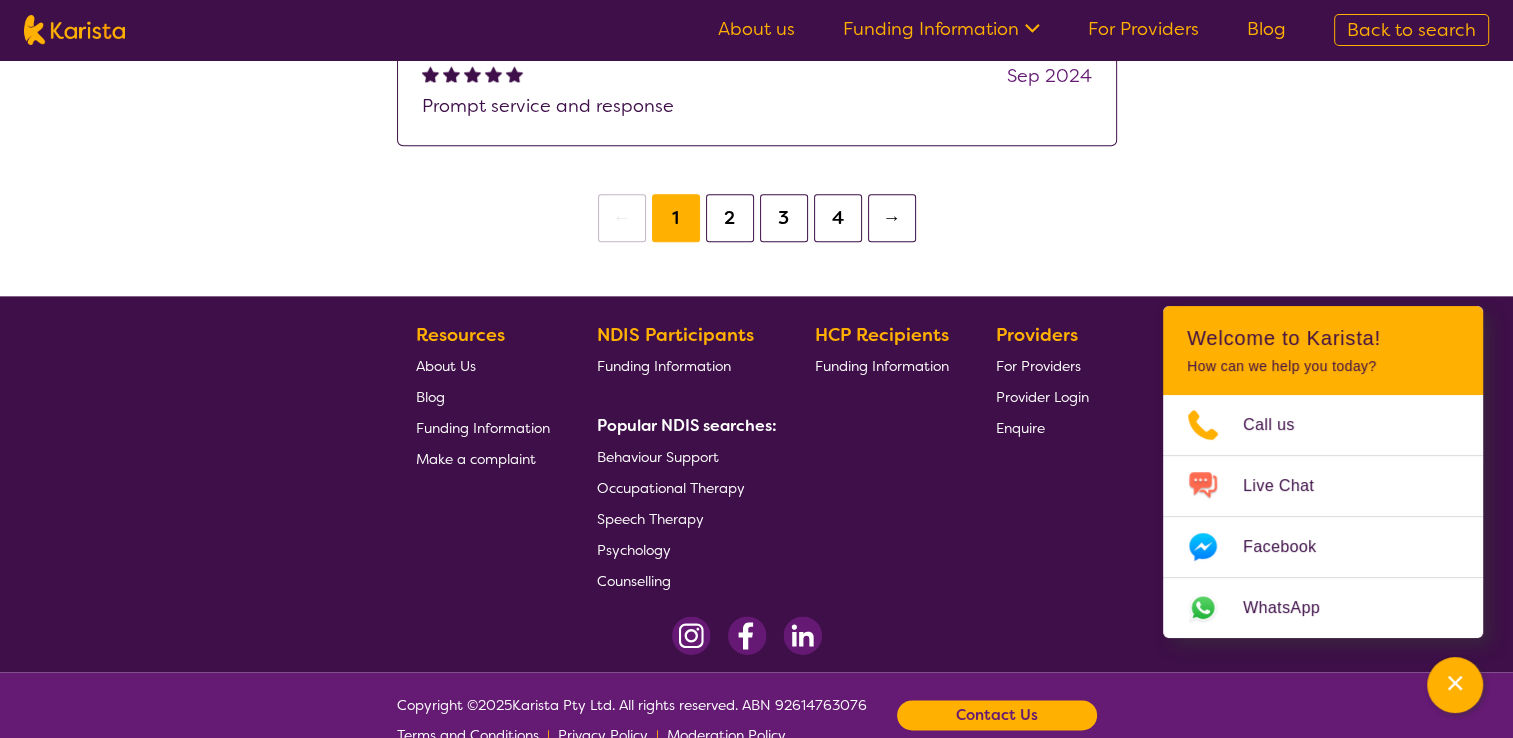 scroll, scrollTop: 2400, scrollLeft: 0, axis: vertical 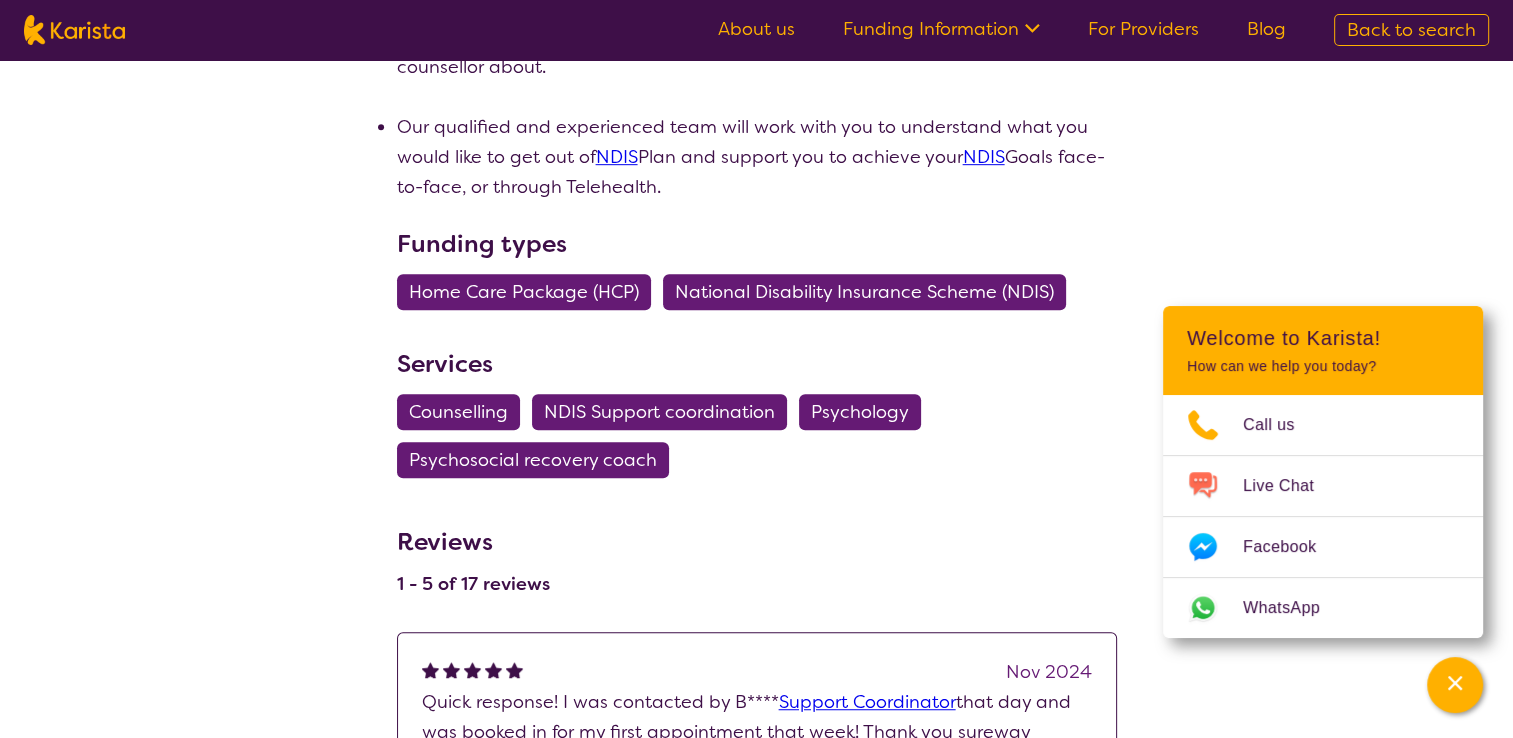 click on "Psychology" at bounding box center (860, 412) 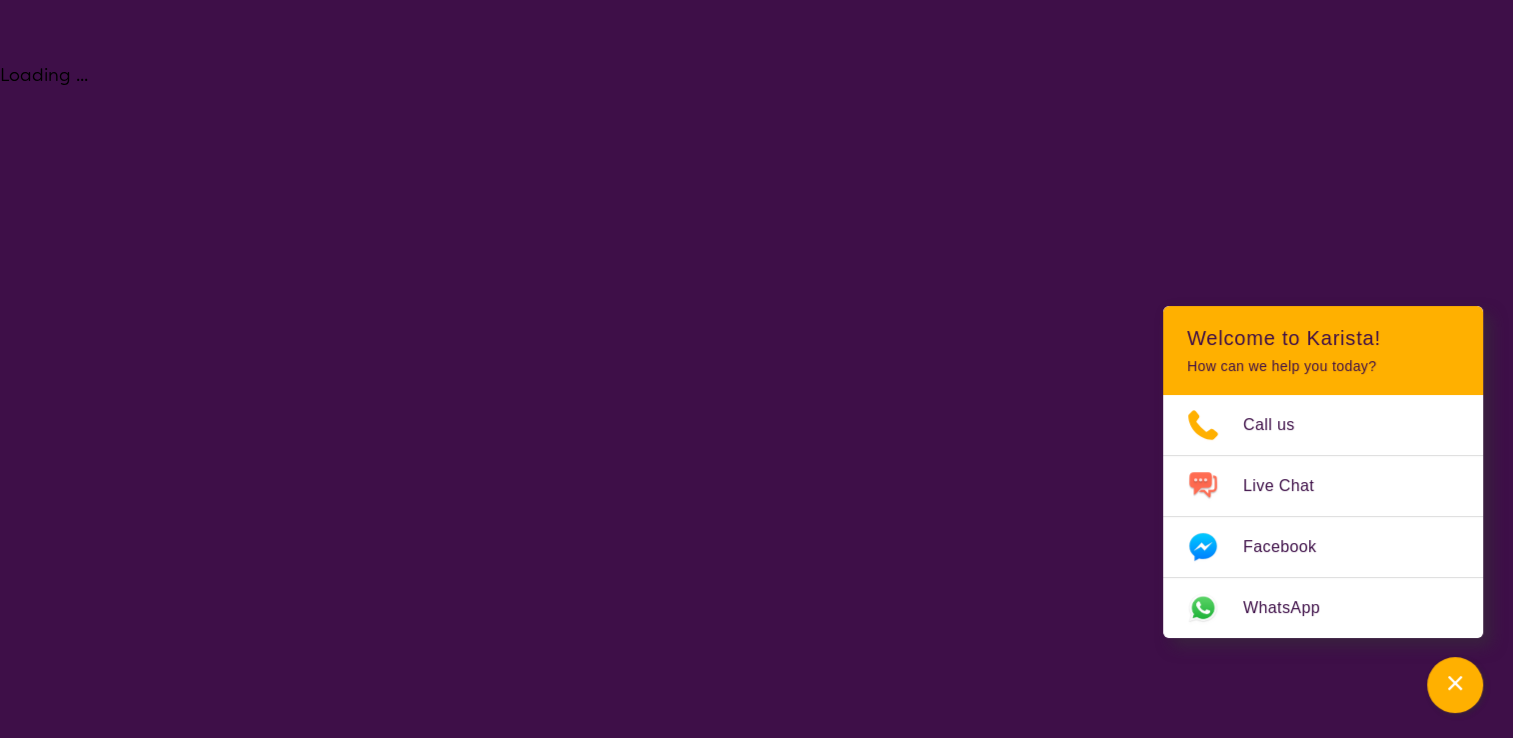 scroll, scrollTop: 0, scrollLeft: 0, axis: both 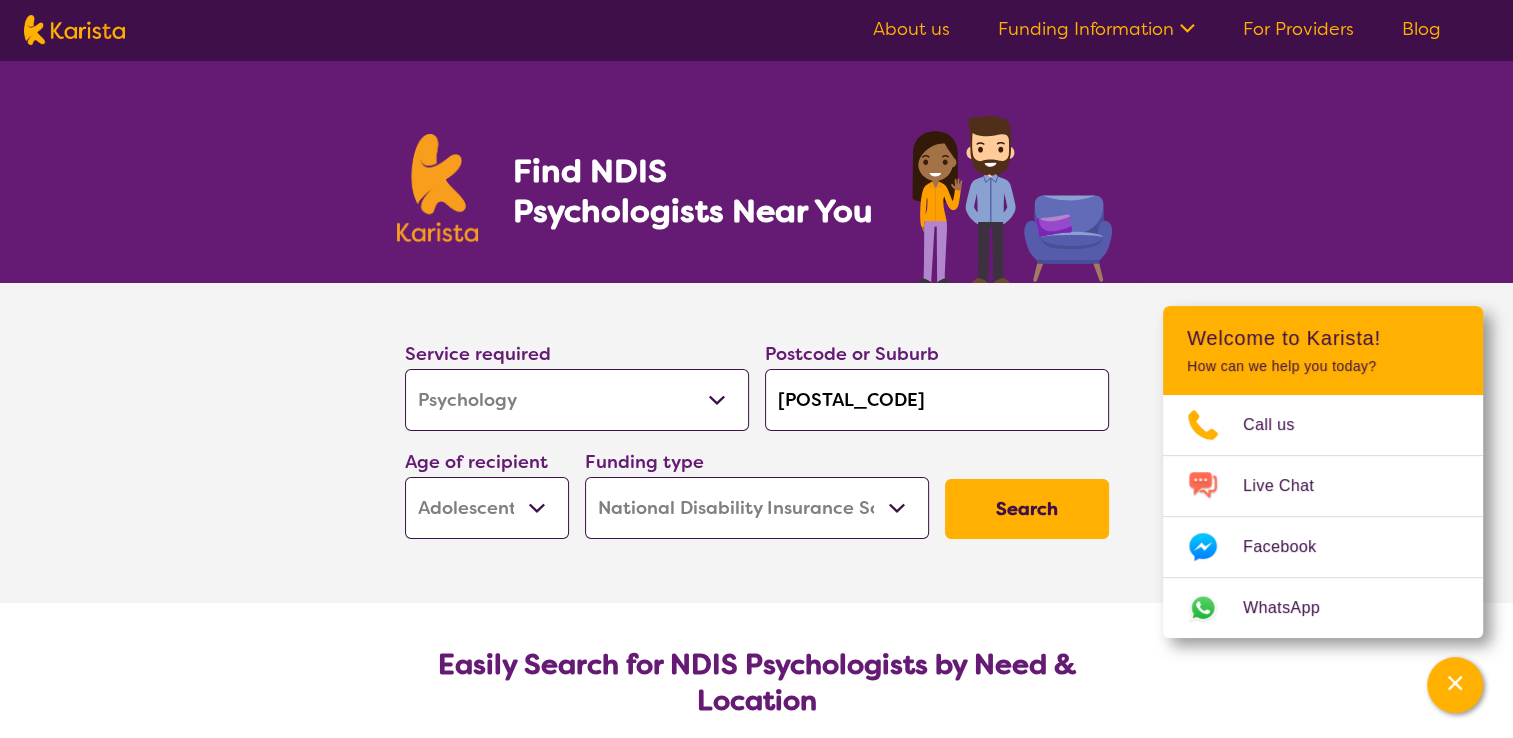 click on "Search" at bounding box center (1027, 509) 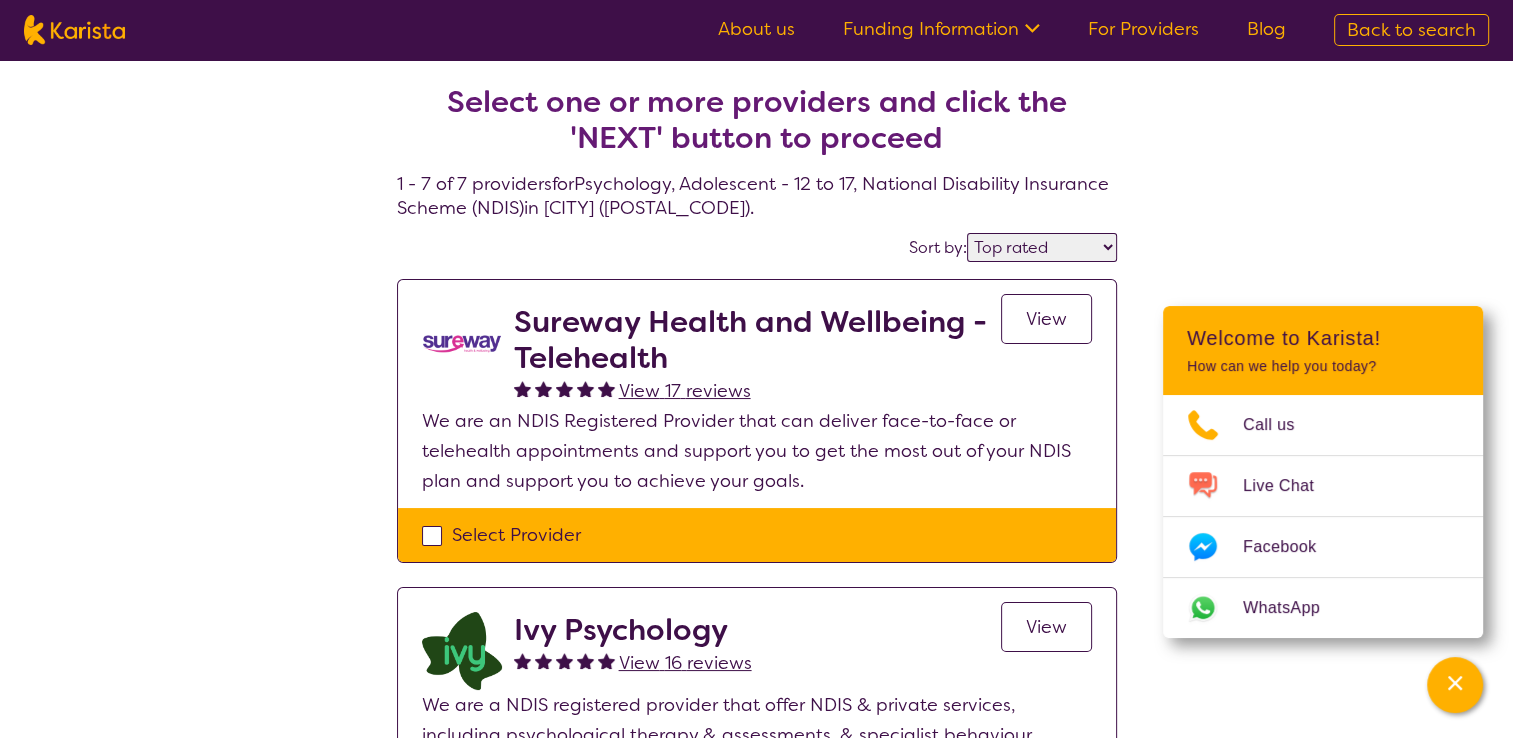 click on "Sureway Health and Wellbeing - Telehealth" at bounding box center [757, 340] 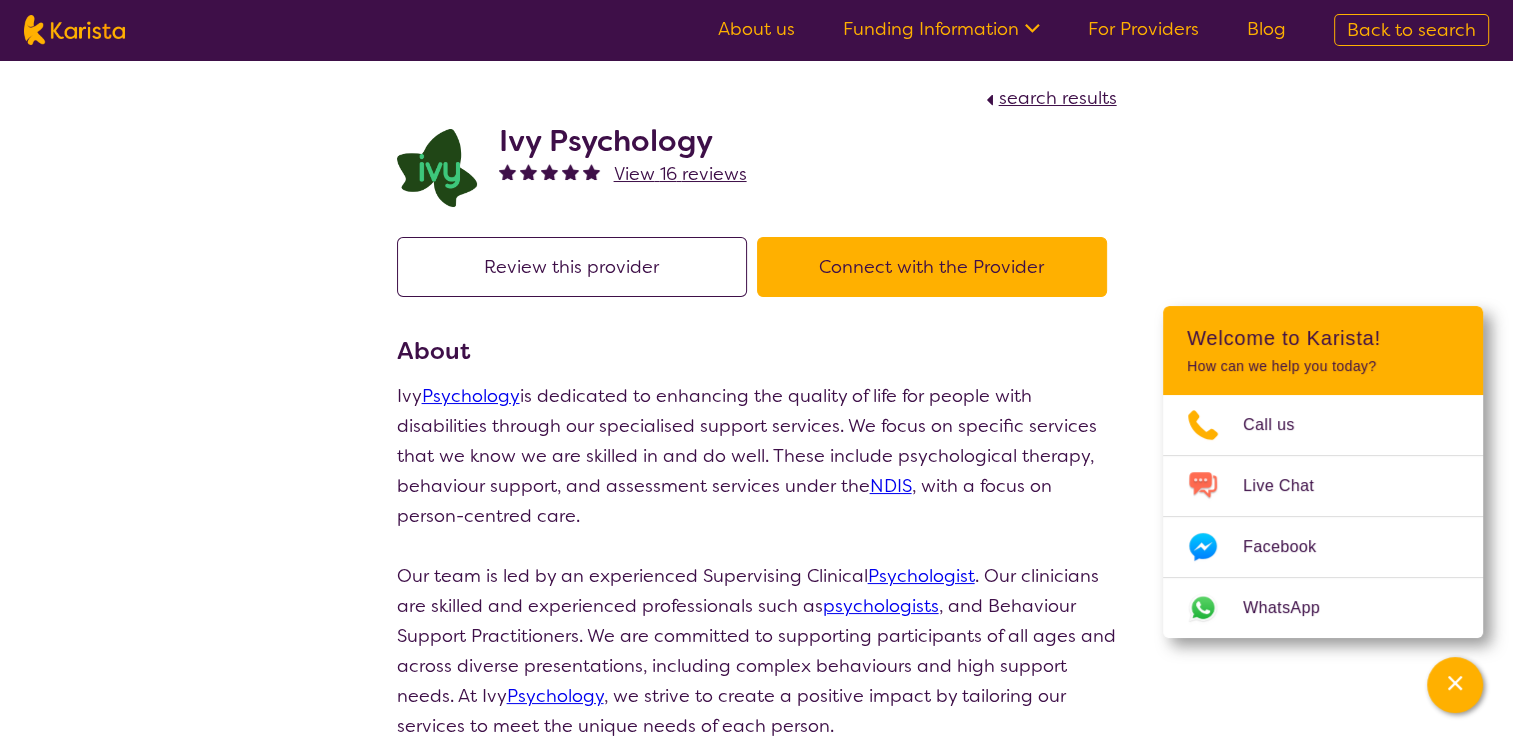 scroll, scrollTop: 0, scrollLeft: 0, axis: both 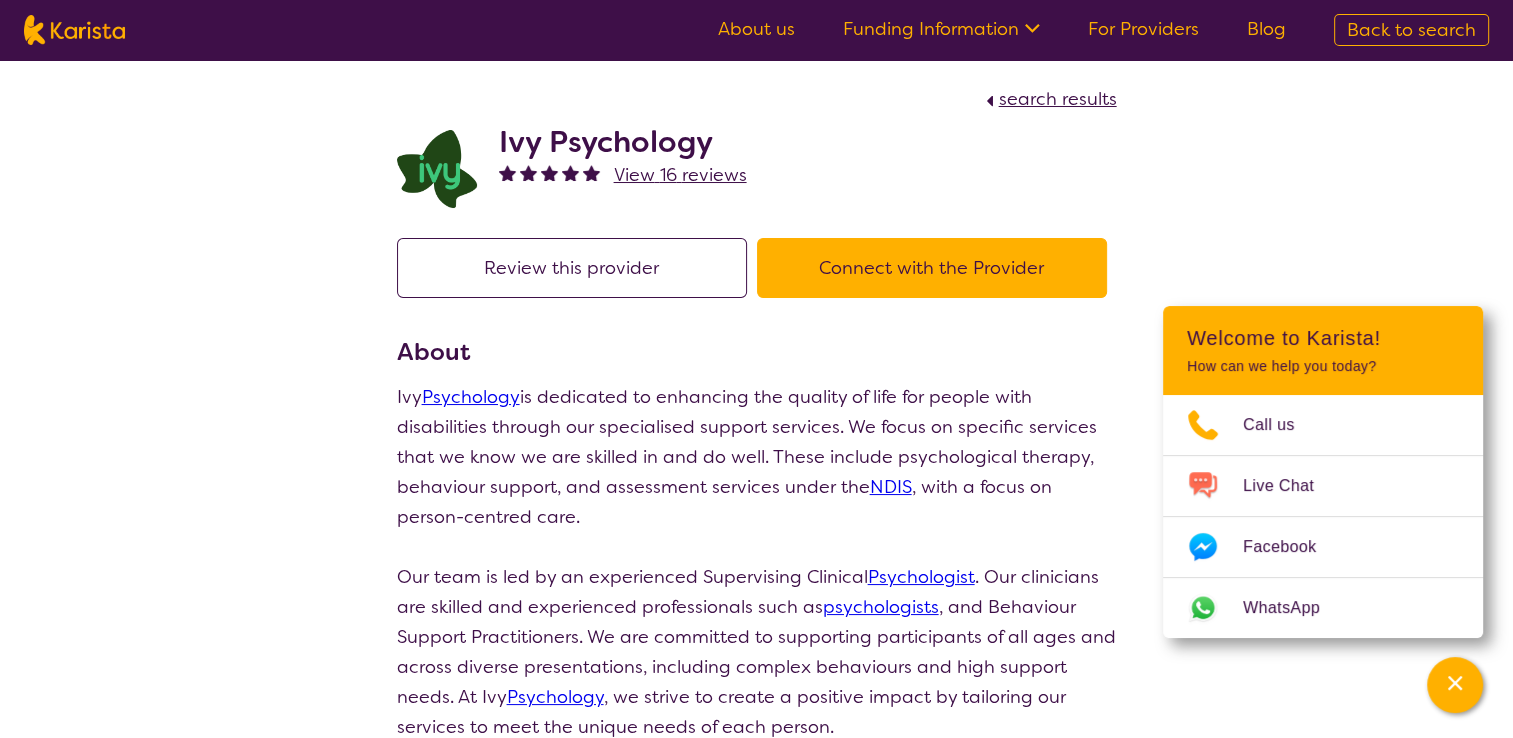 click on "Connect with the Provider" at bounding box center (932, 268) 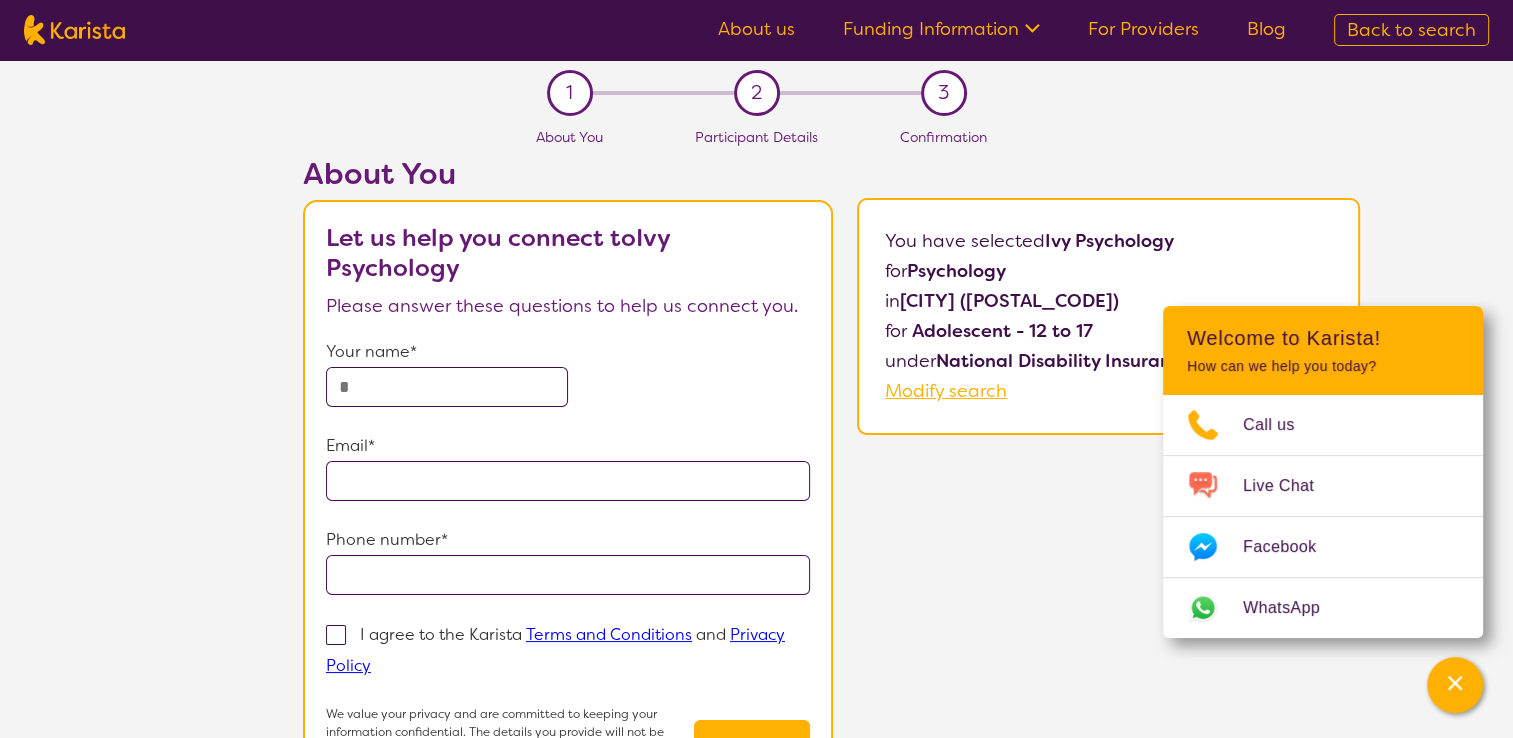 click on "Modify search" at bounding box center (946, 391) 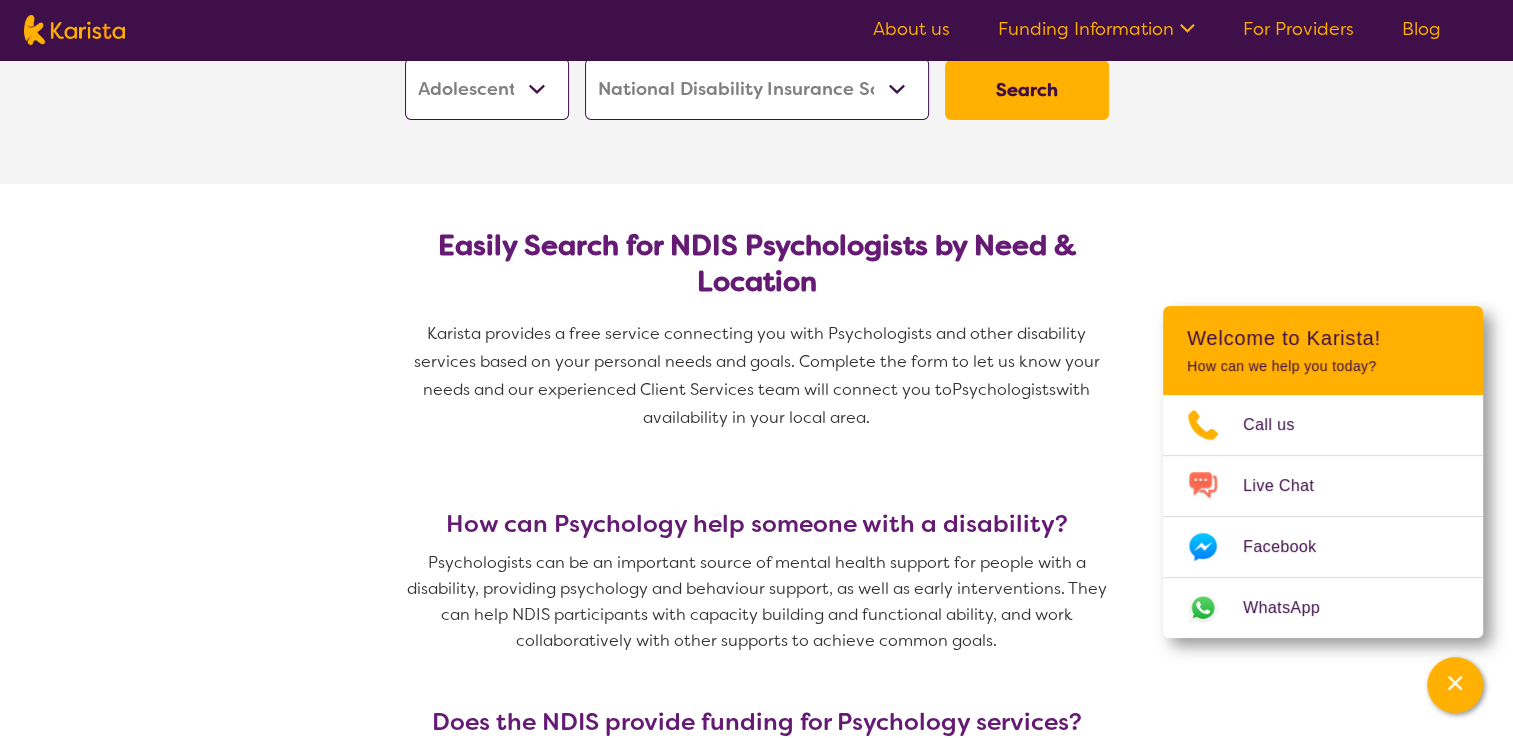 scroll, scrollTop: 100, scrollLeft: 0, axis: vertical 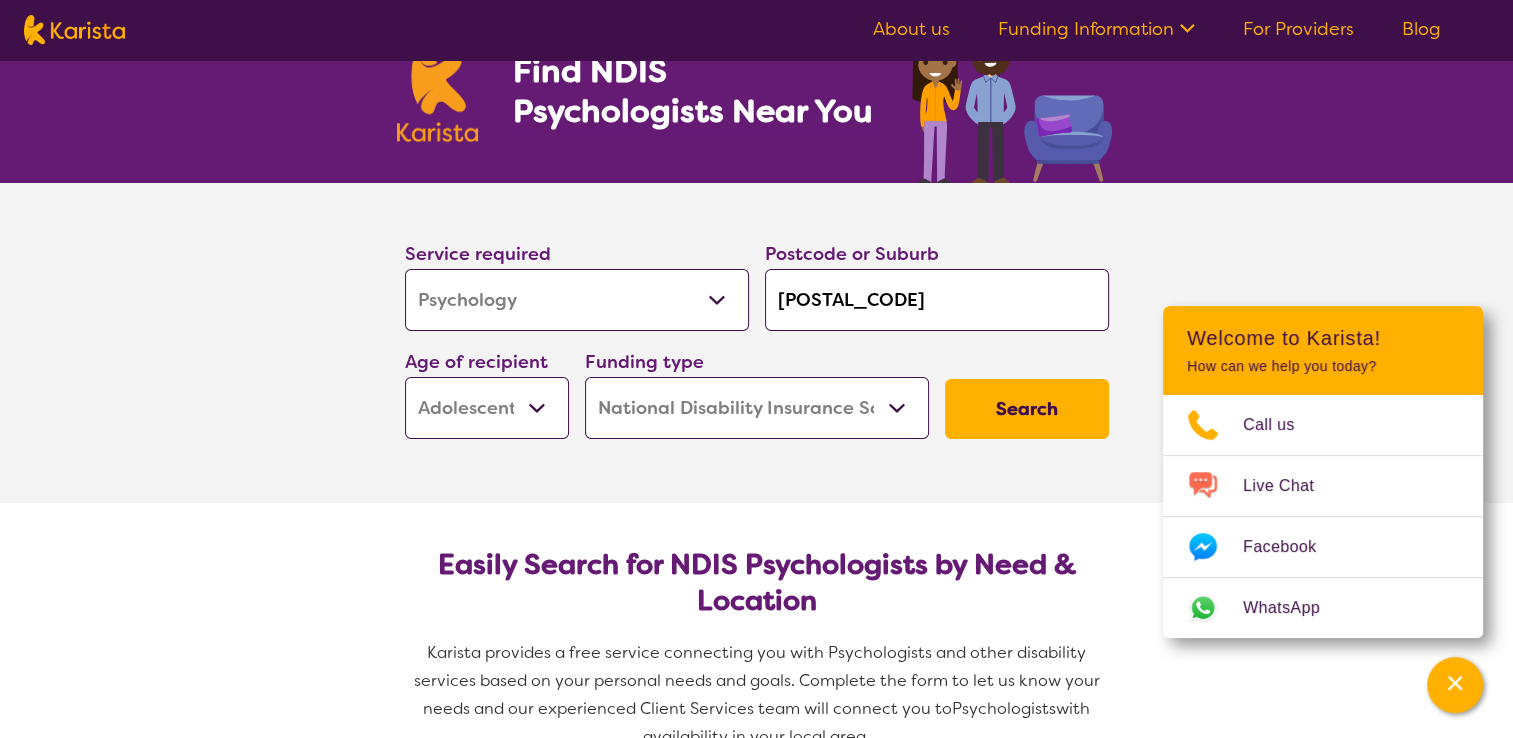 click on "Search" at bounding box center [1027, 409] 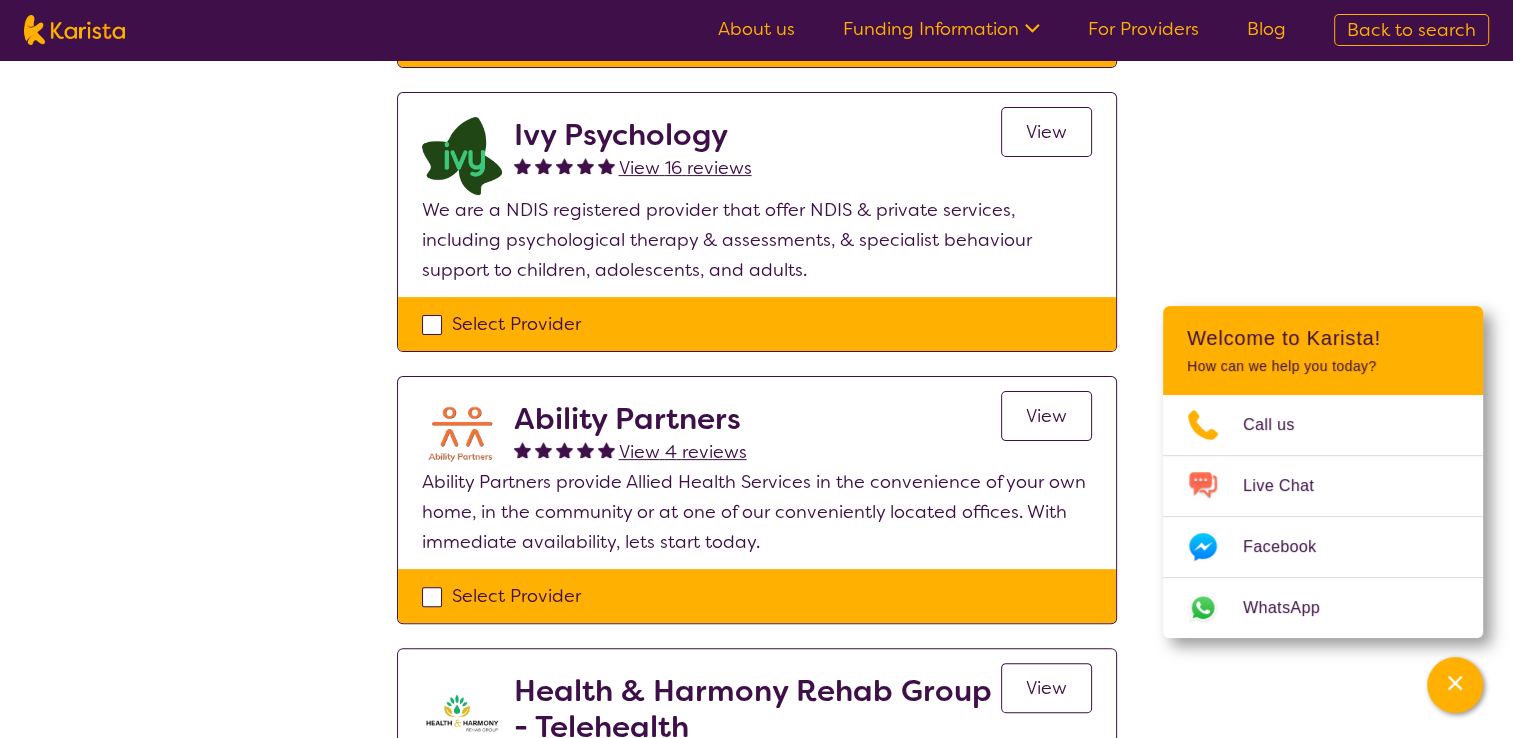 scroll, scrollTop: 700, scrollLeft: 0, axis: vertical 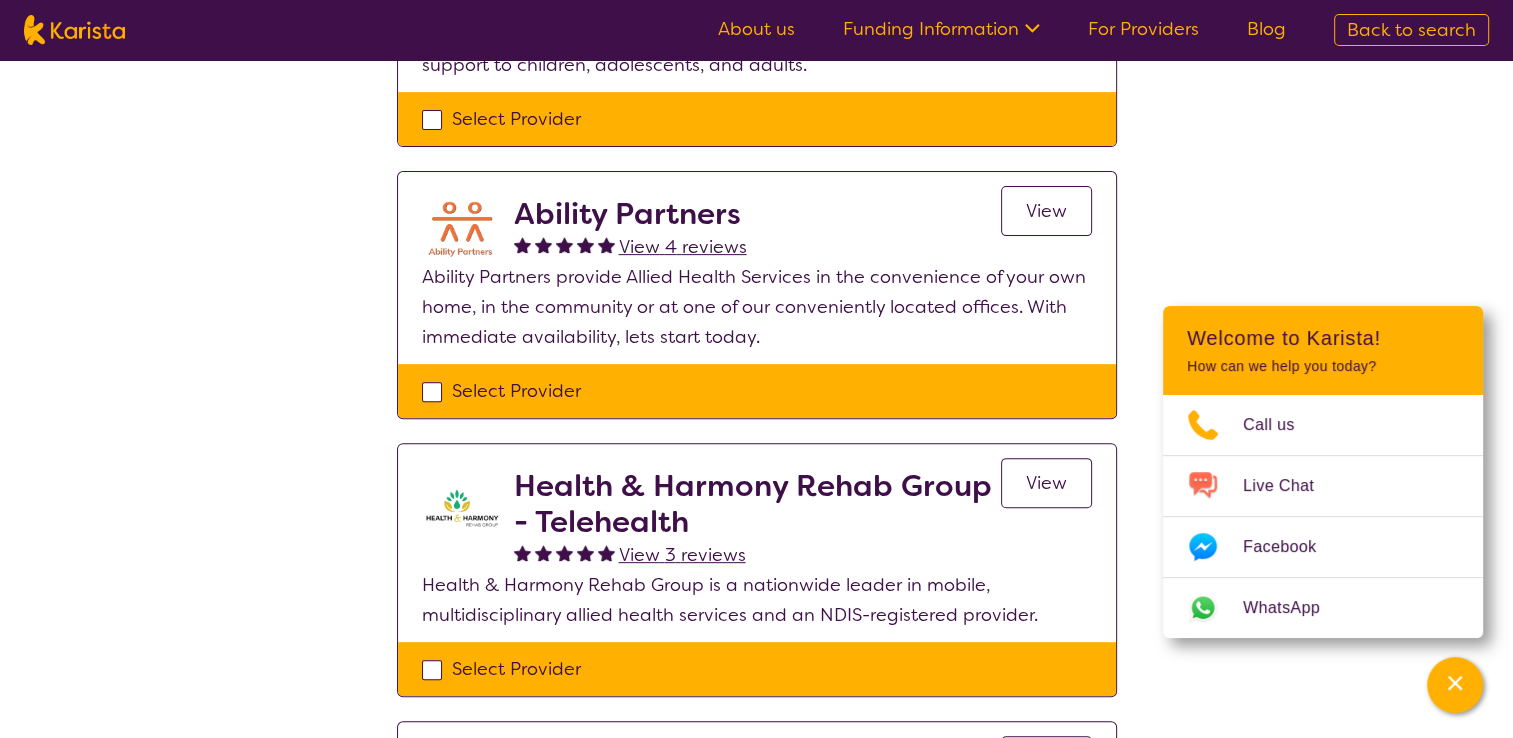 click on "Health & Harmony Rehab Group - Telehealth" at bounding box center [757, 504] 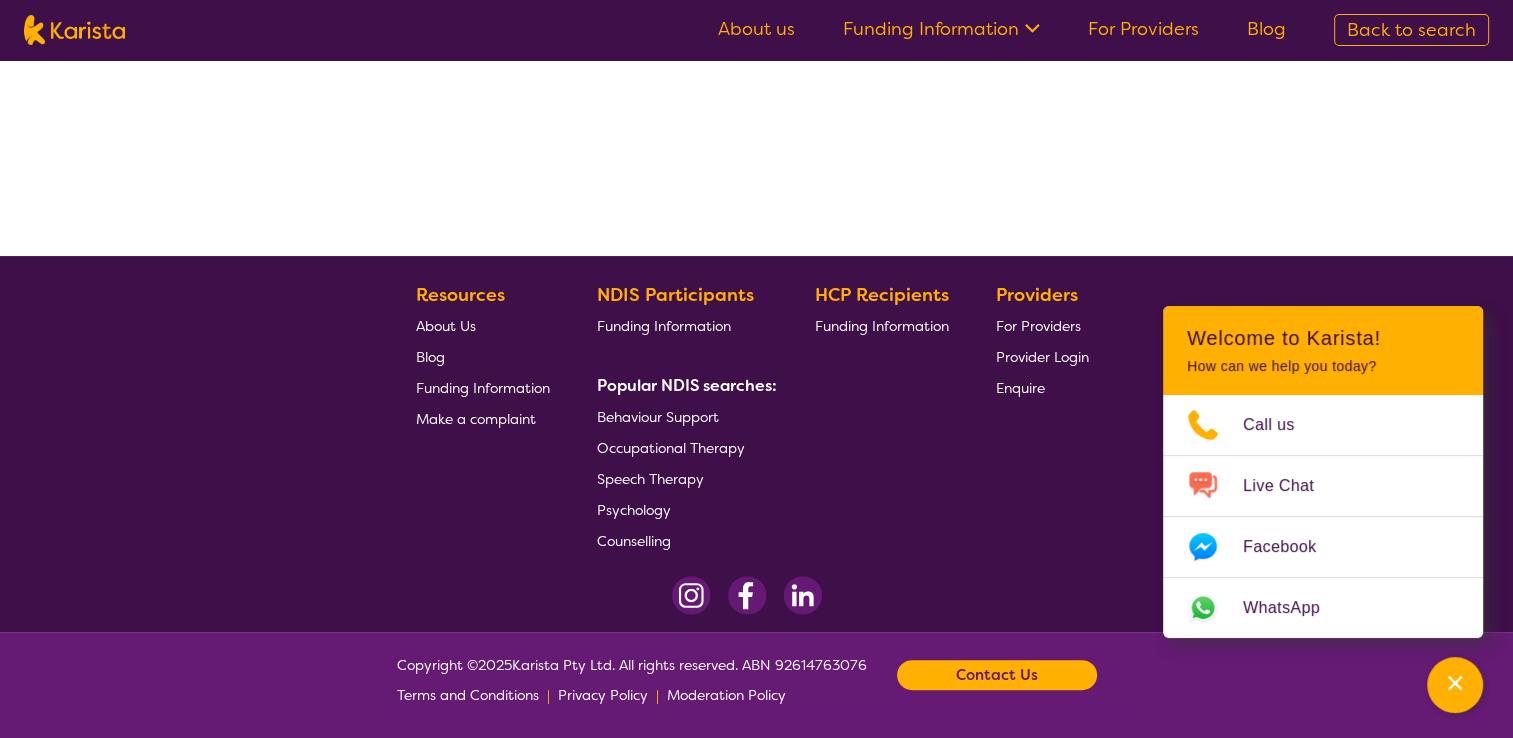 scroll, scrollTop: 0, scrollLeft: 0, axis: both 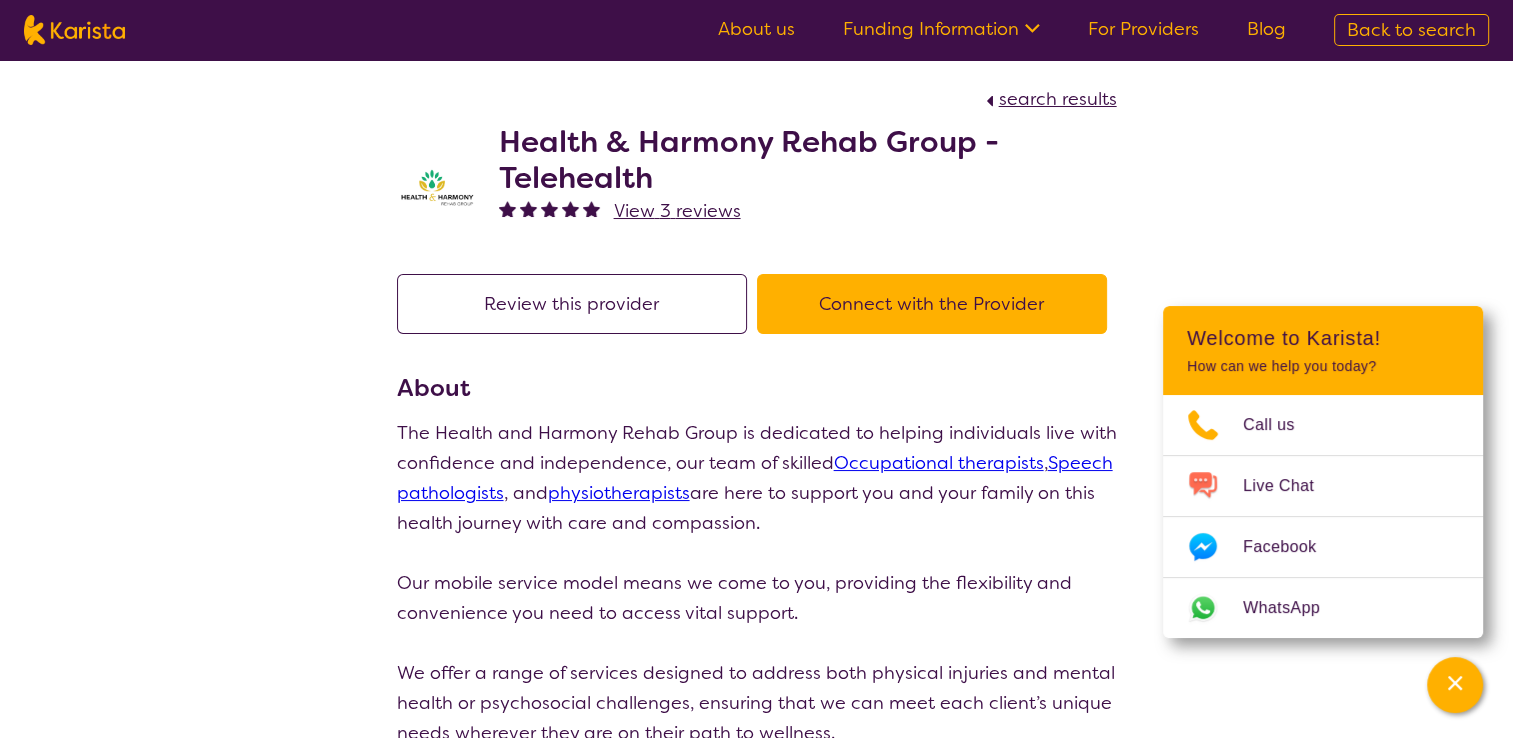 click on "Speech pathologists" at bounding box center (755, 478) 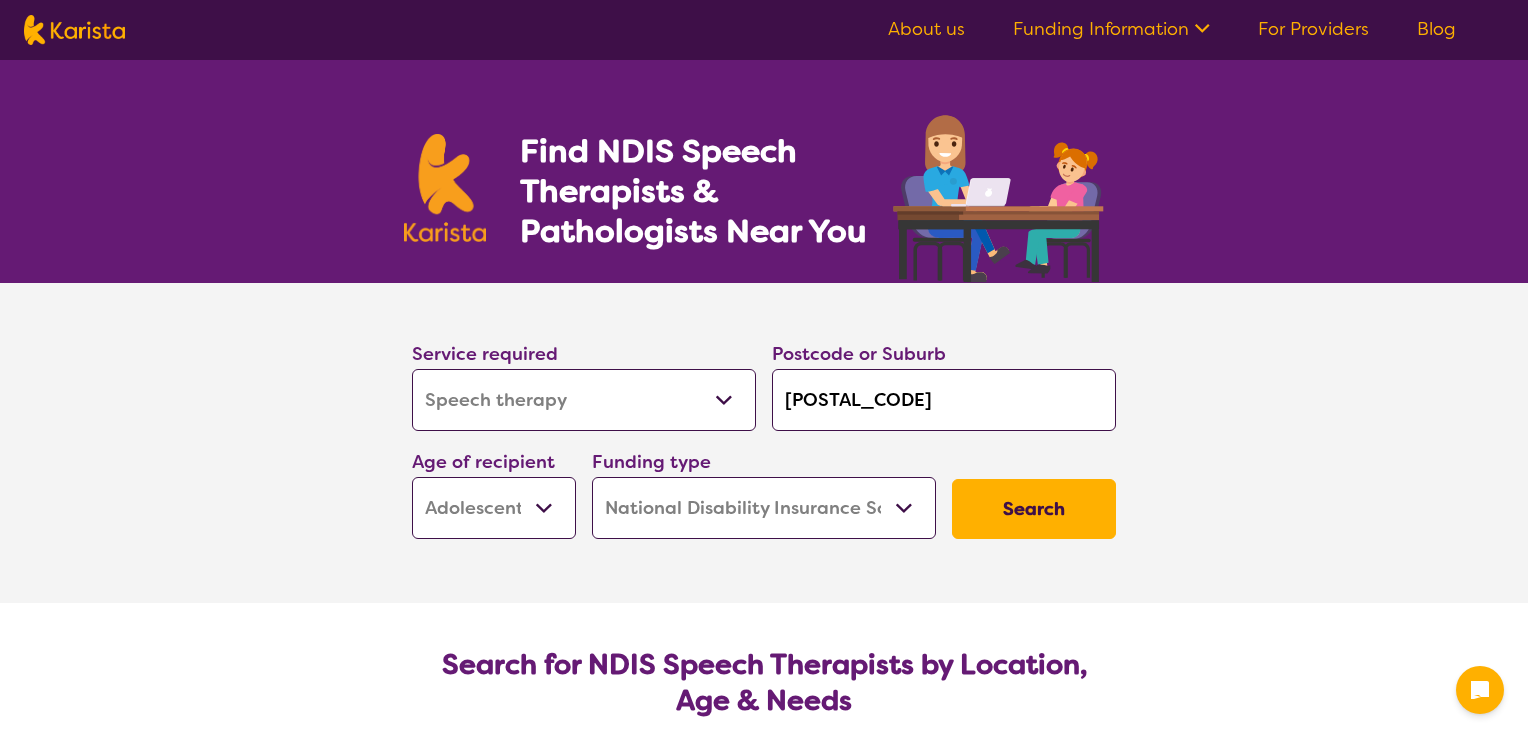 select on "Speech therapy" 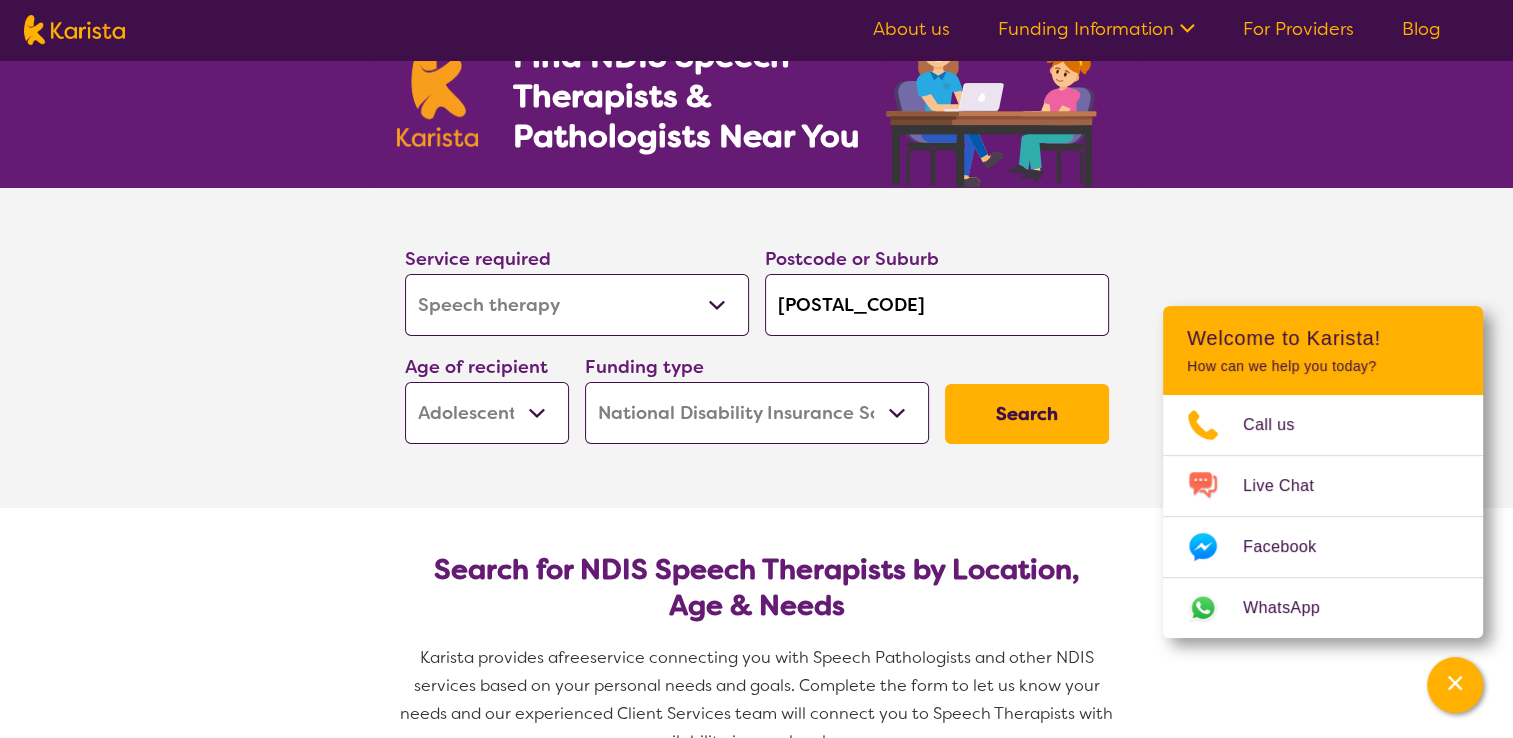 scroll, scrollTop: 100, scrollLeft: 0, axis: vertical 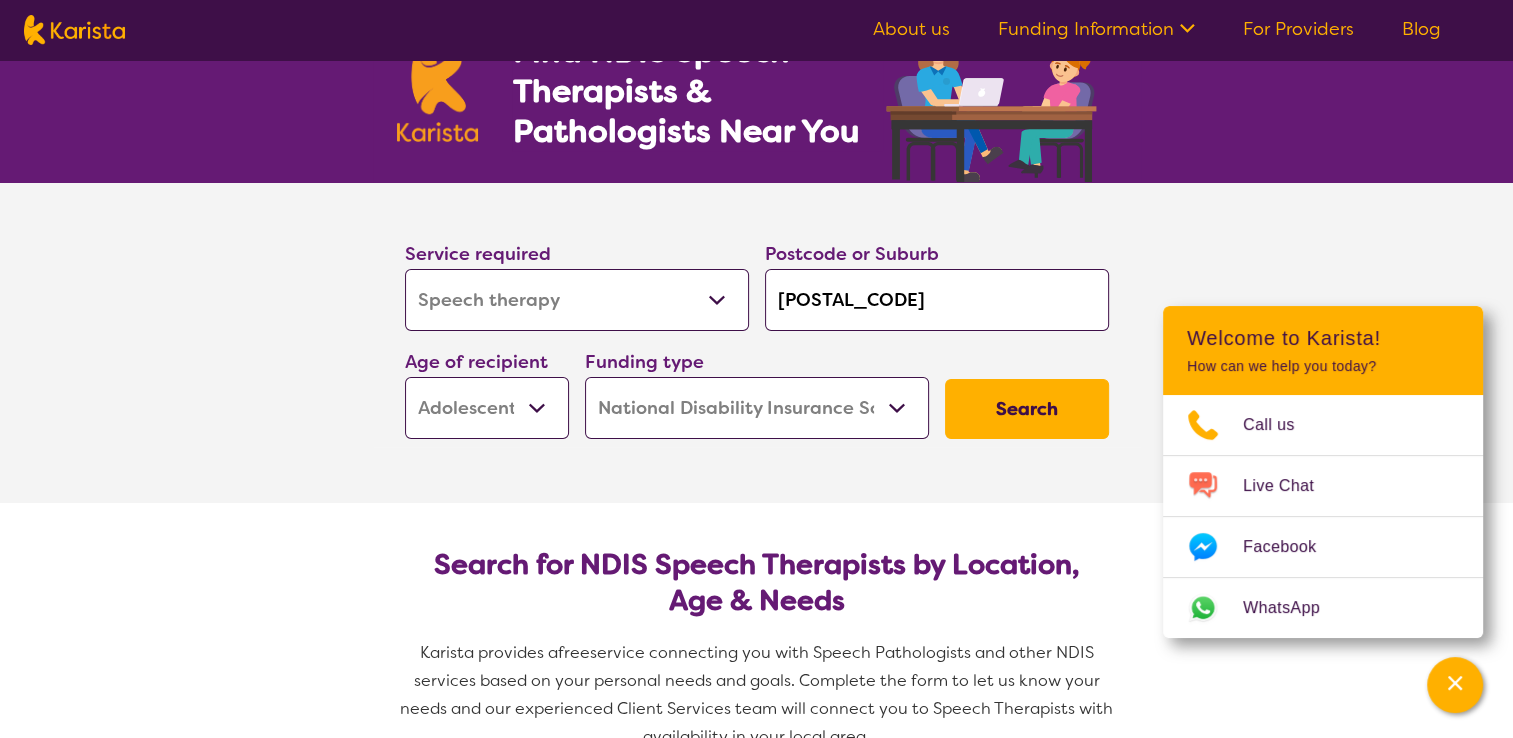 click on "Allied Health Assistant Assessment (ADHD or Autism) Behaviour support Counselling Dietitian Domestic and home help Employment Support Exercise physiology Home Care Package Provider Key Worker NDIS Plan management NDIS Support Coordination Nursing services Occupational therapy Personal care Physiotherapy Podiatry Psychology Psychosocial Recovery Coach Respite Speech therapy Support worker Supported accommodation" at bounding box center [577, 300] 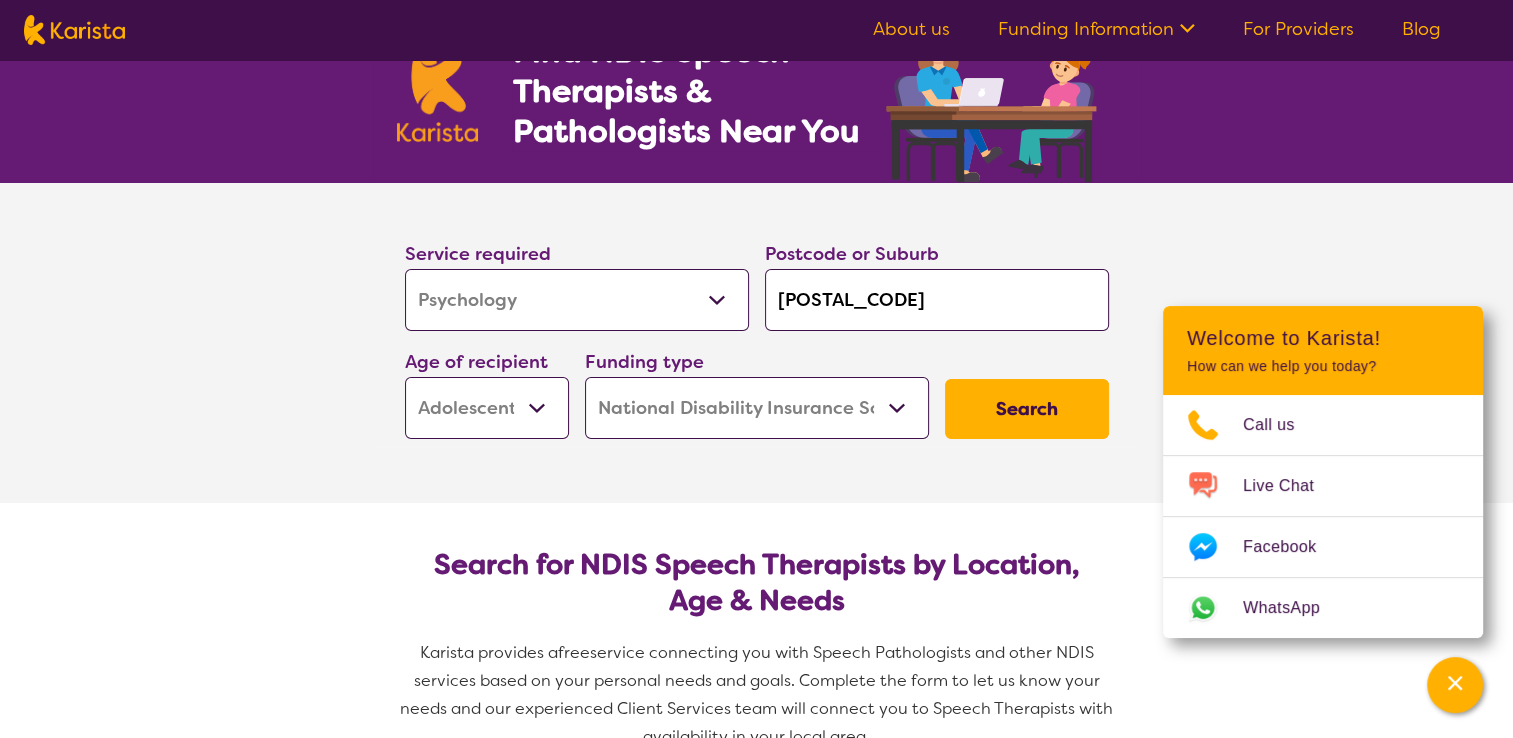 click on "Allied Health Assistant Assessment (ADHD or Autism) Behaviour support Counselling Dietitian Domestic and home help Employment Support Exercise physiology Home Care Package Provider Key Worker NDIS Plan management NDIS Support Coordination Nursing services Occupational therapy Personal care Physiotherapy Podiatry Psychology Psychosocial Recovery Coach Respite Speech therapy Support worker Supported accommodation" at bounding box center (577, 300) 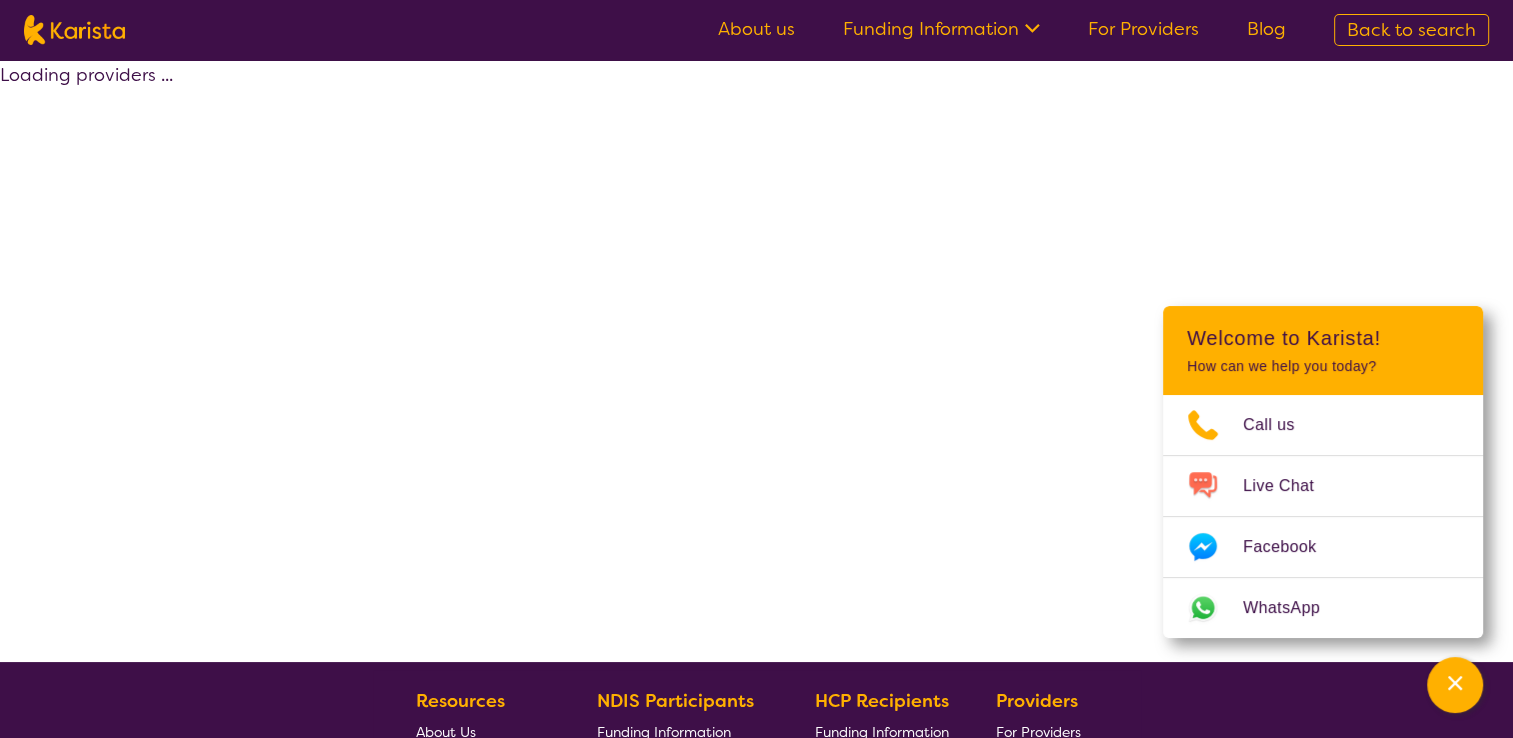 select on "by_score" 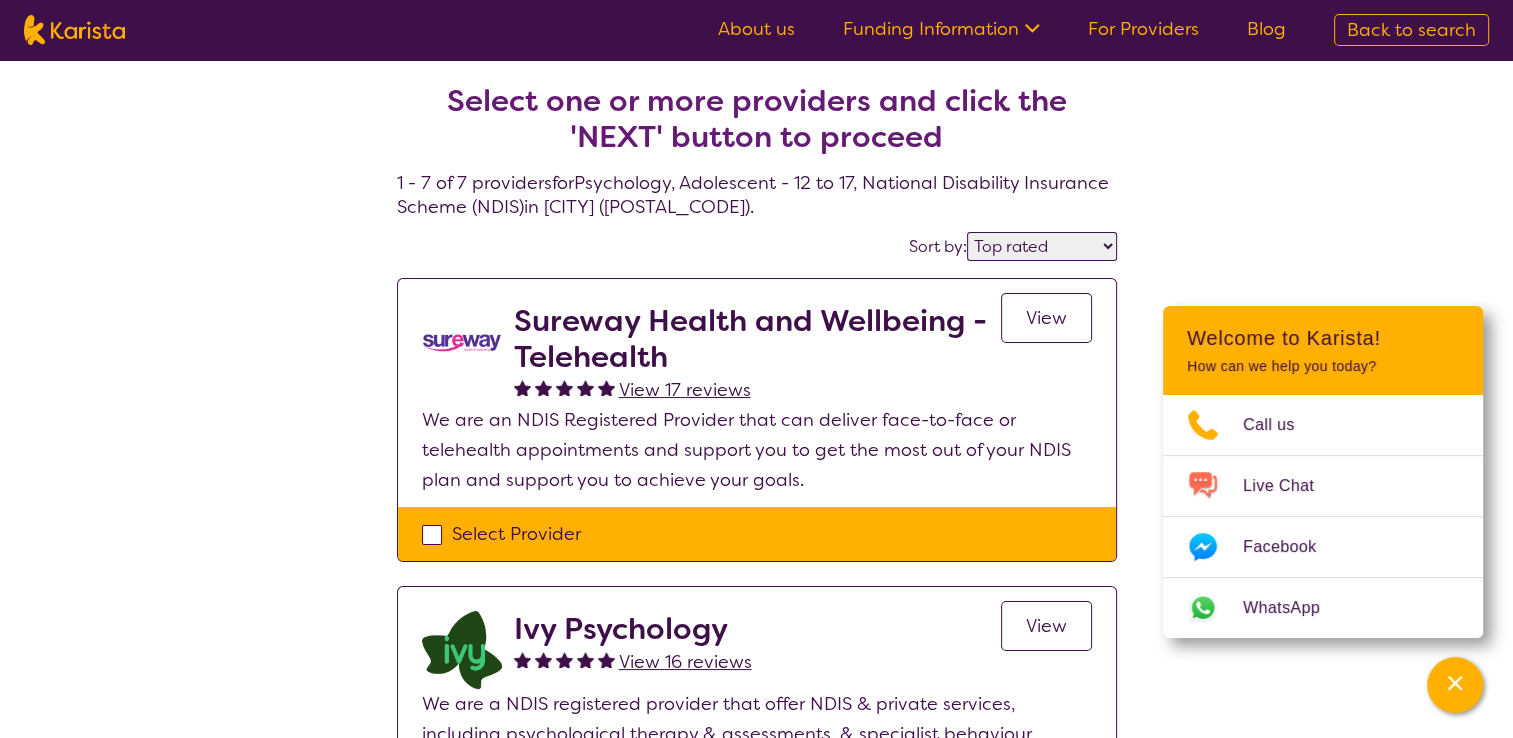 scroll, scrollTop: 0, scrollLeft: 0, axis: both 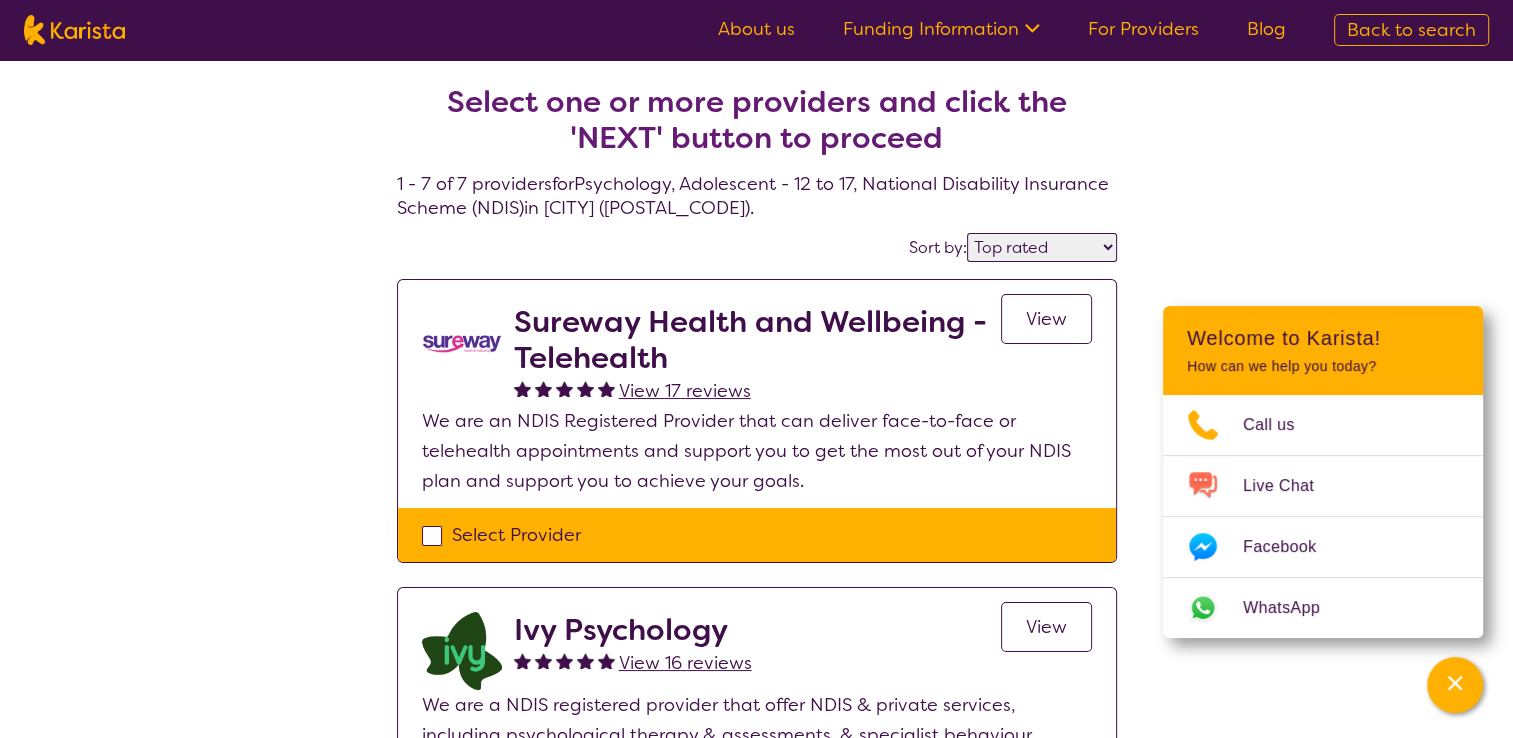 click on "Select Provider" at bounding box center [757, 535] 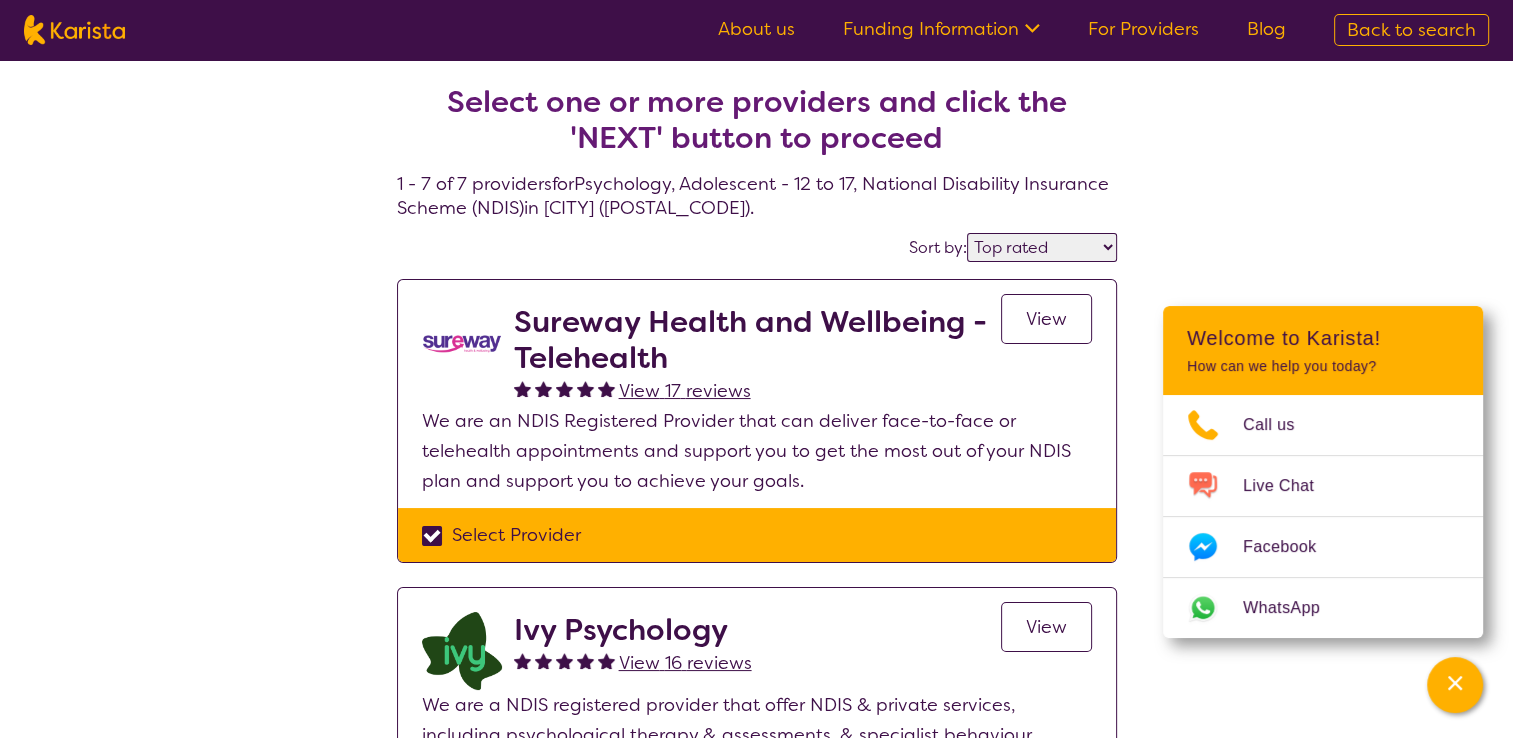 checkbox on "true" 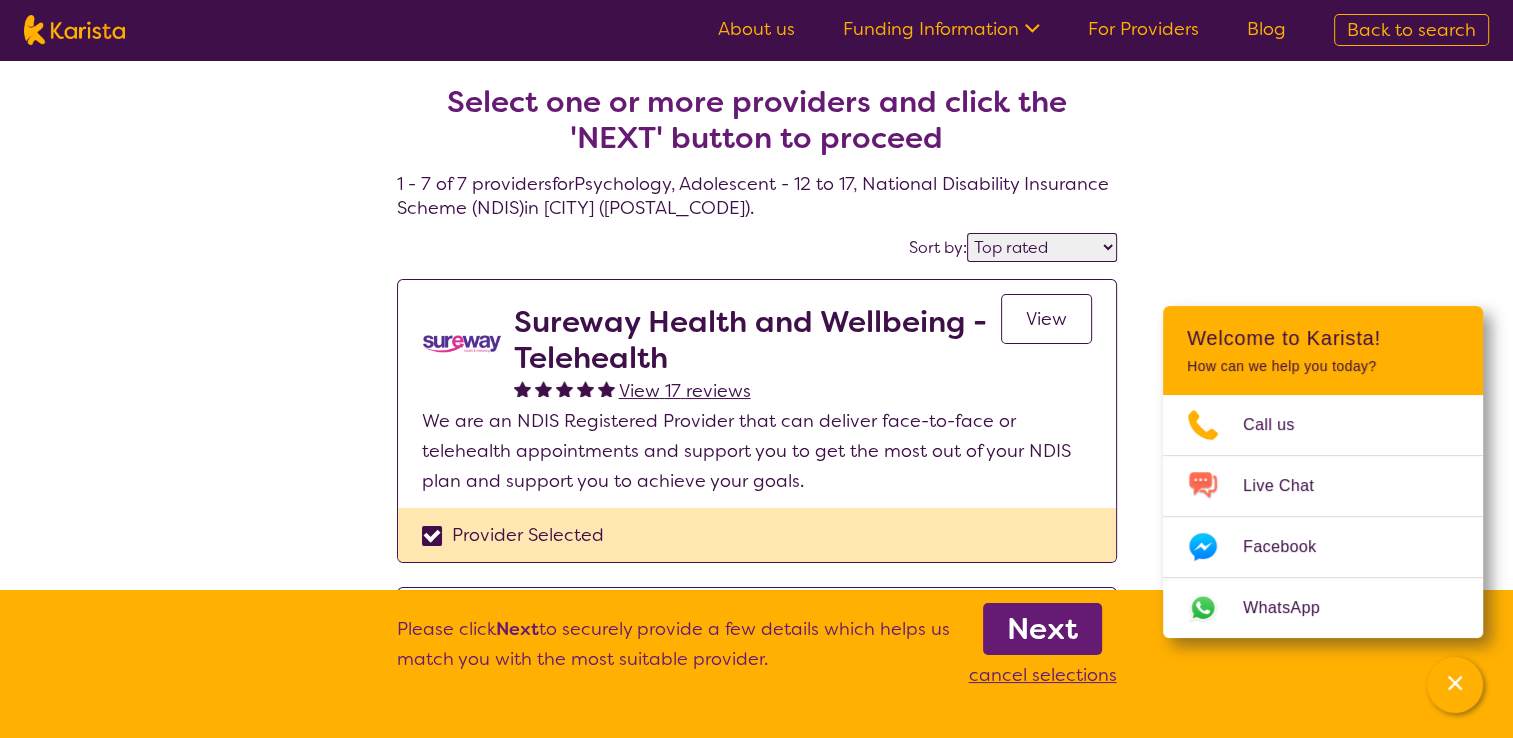 click on "Next" at bounding box center (1042, 629) 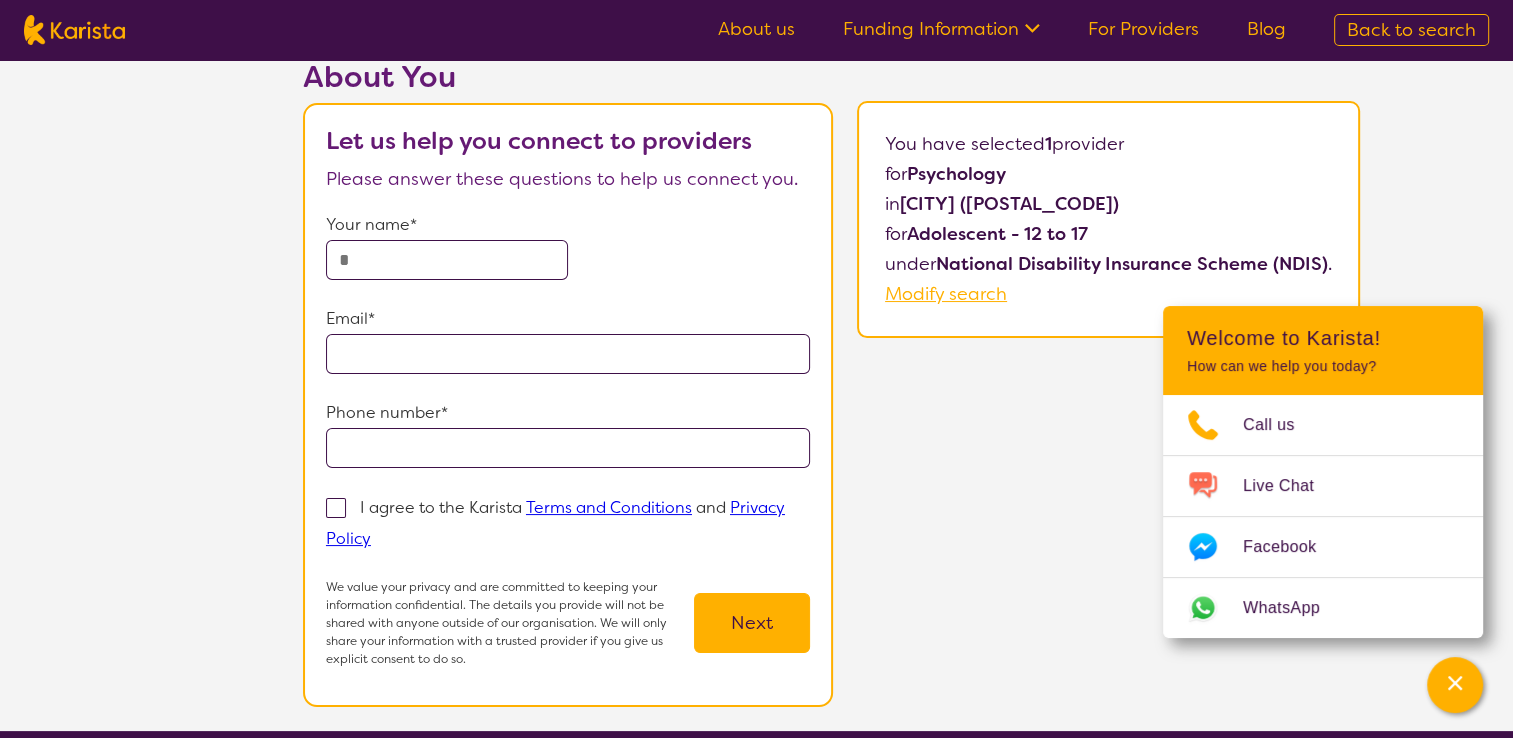 scroll, scrollTop: 100, scrollLeft: 0, axis: vertical 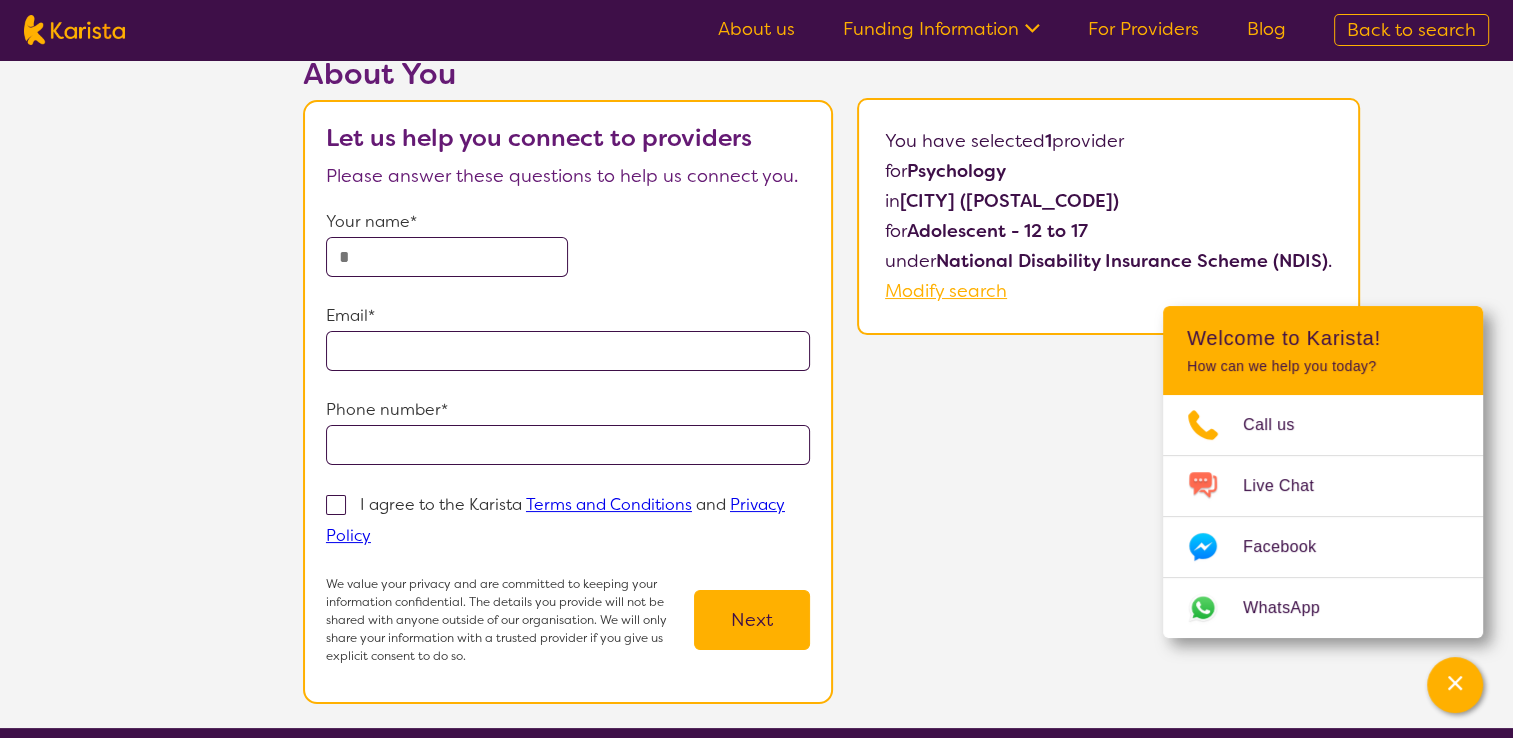 click at bounding box center (447, 257) 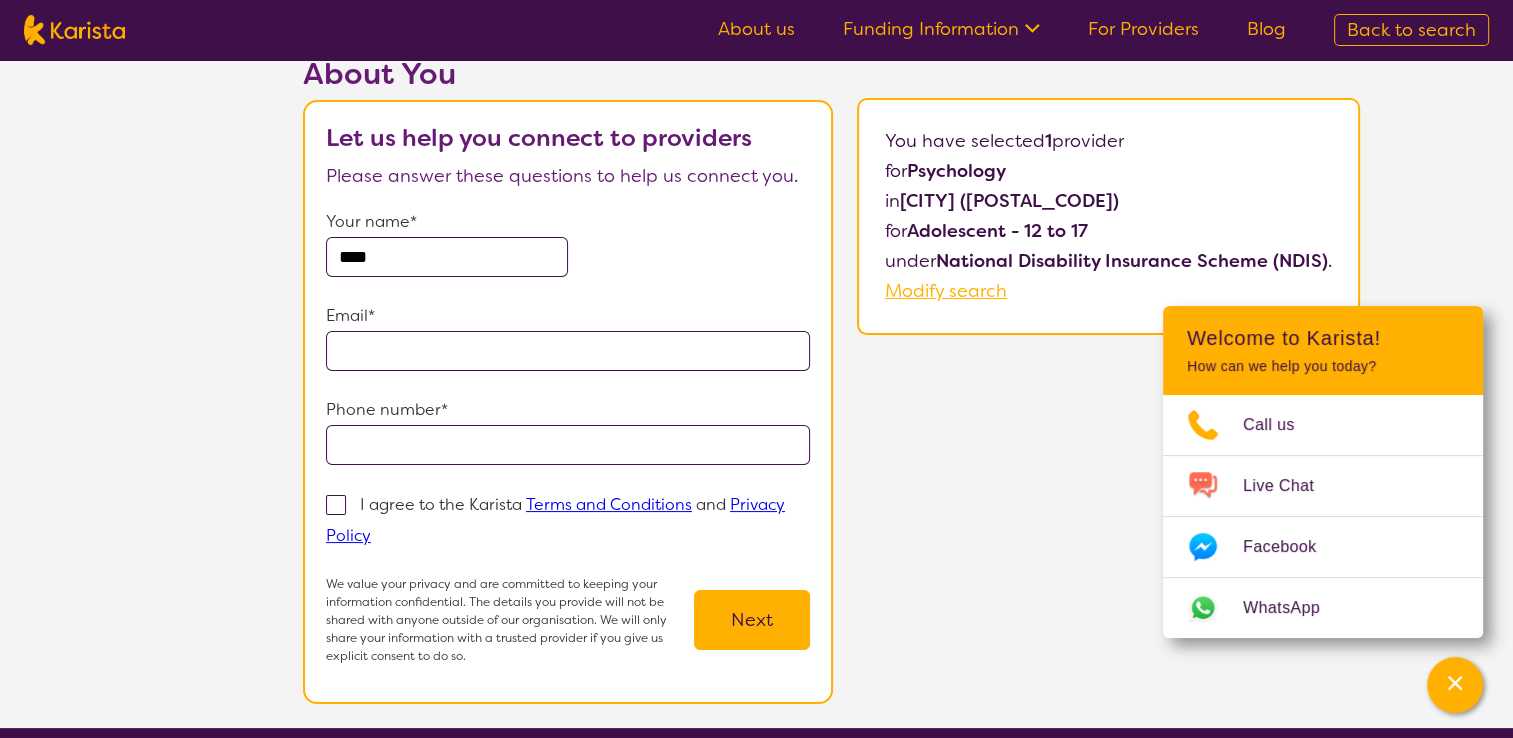 drag, startPoint x: 488, startPoint y: 250, endPoint x: 557, endPoint y: 254, distance: 69.115845 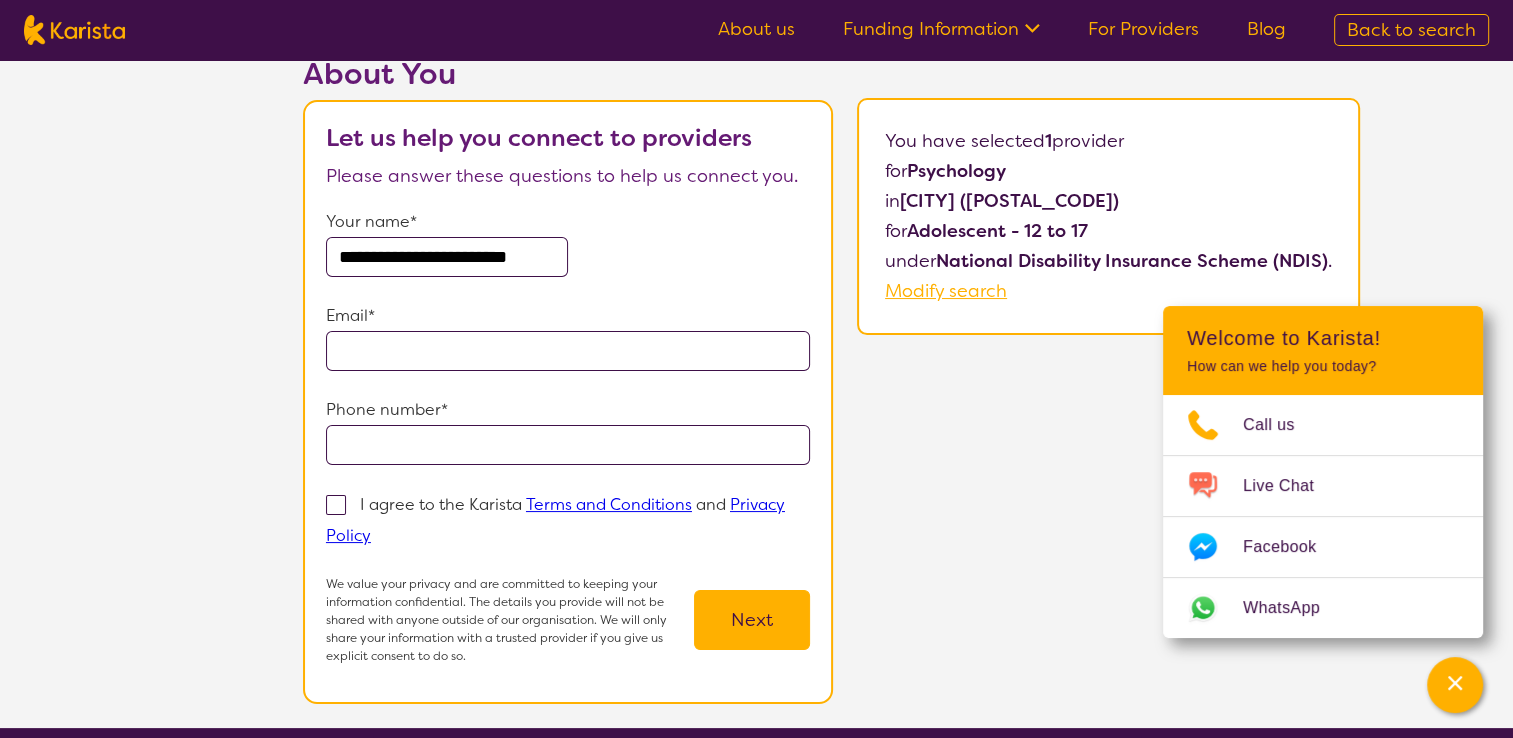 click on "**********" at bounding box center (447, 257) 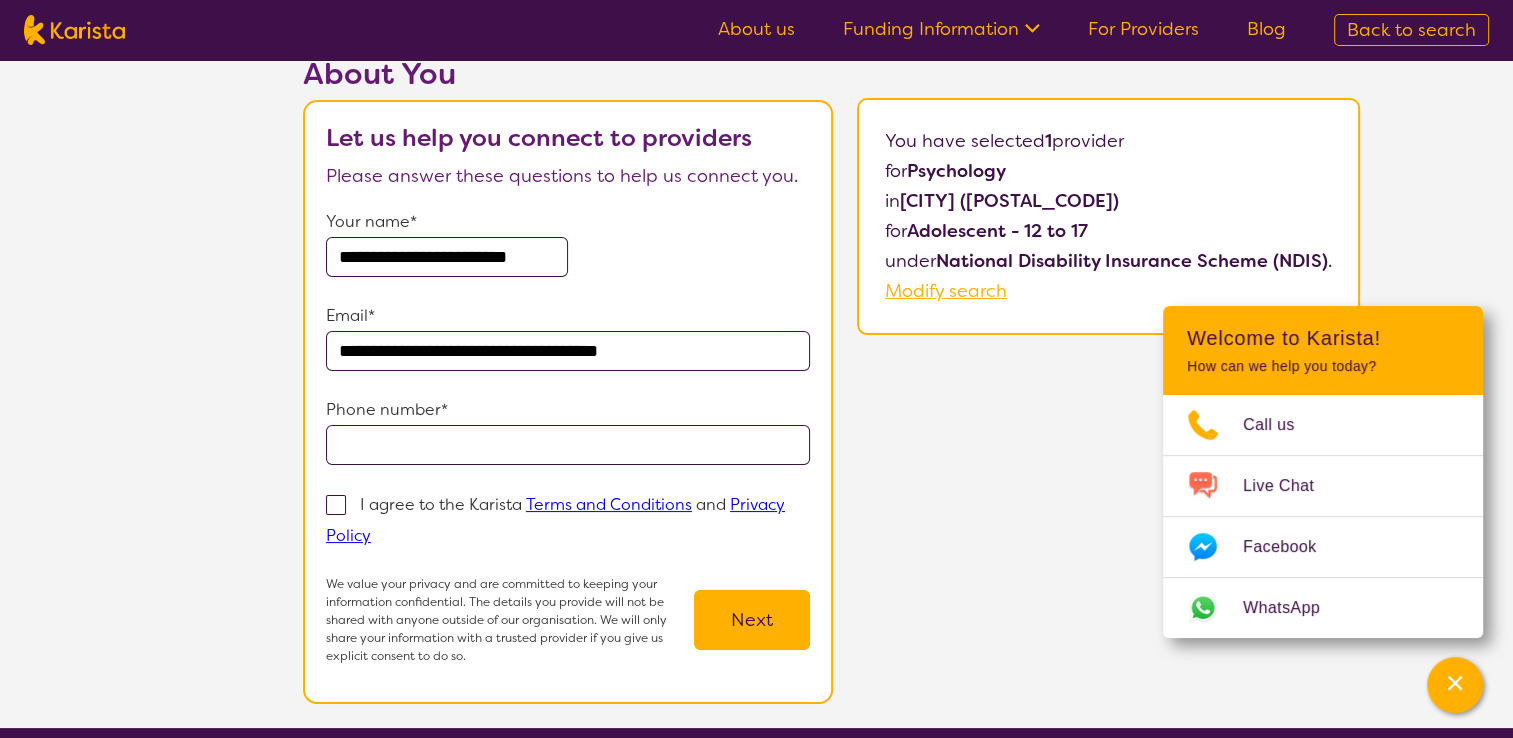 type on "**********" 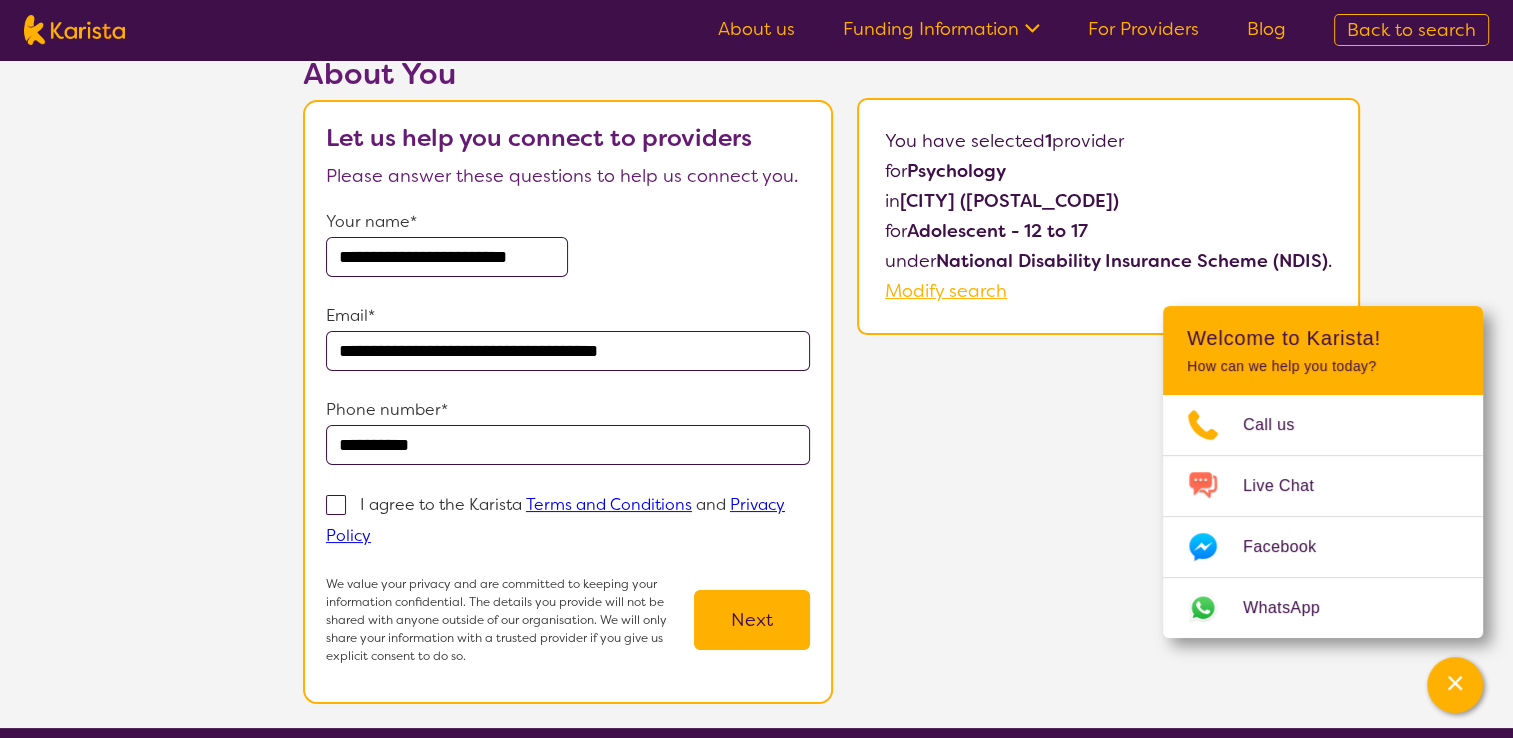 click on "**********" at bounding box center (447, 257) 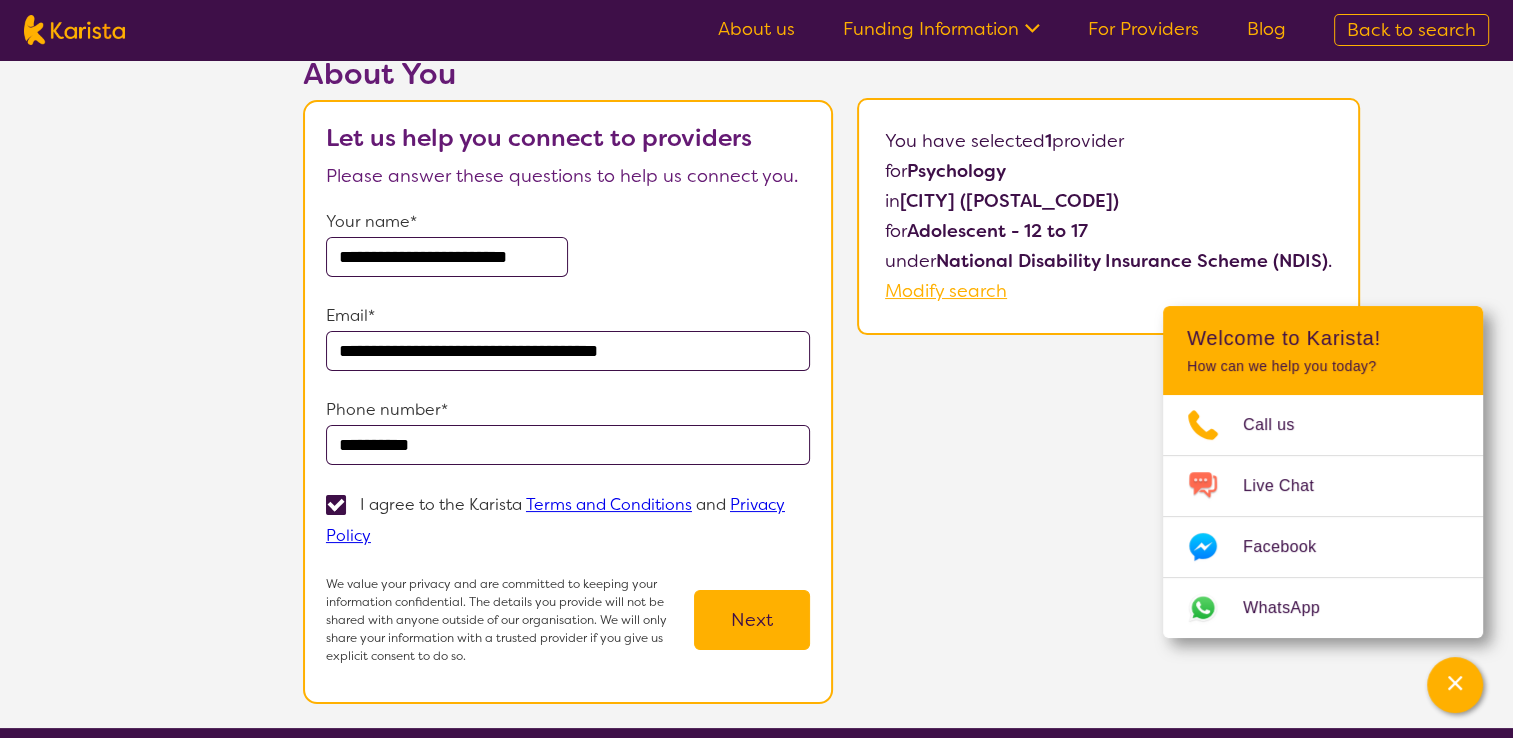 click on "Next" at bounding box center [752, 620] 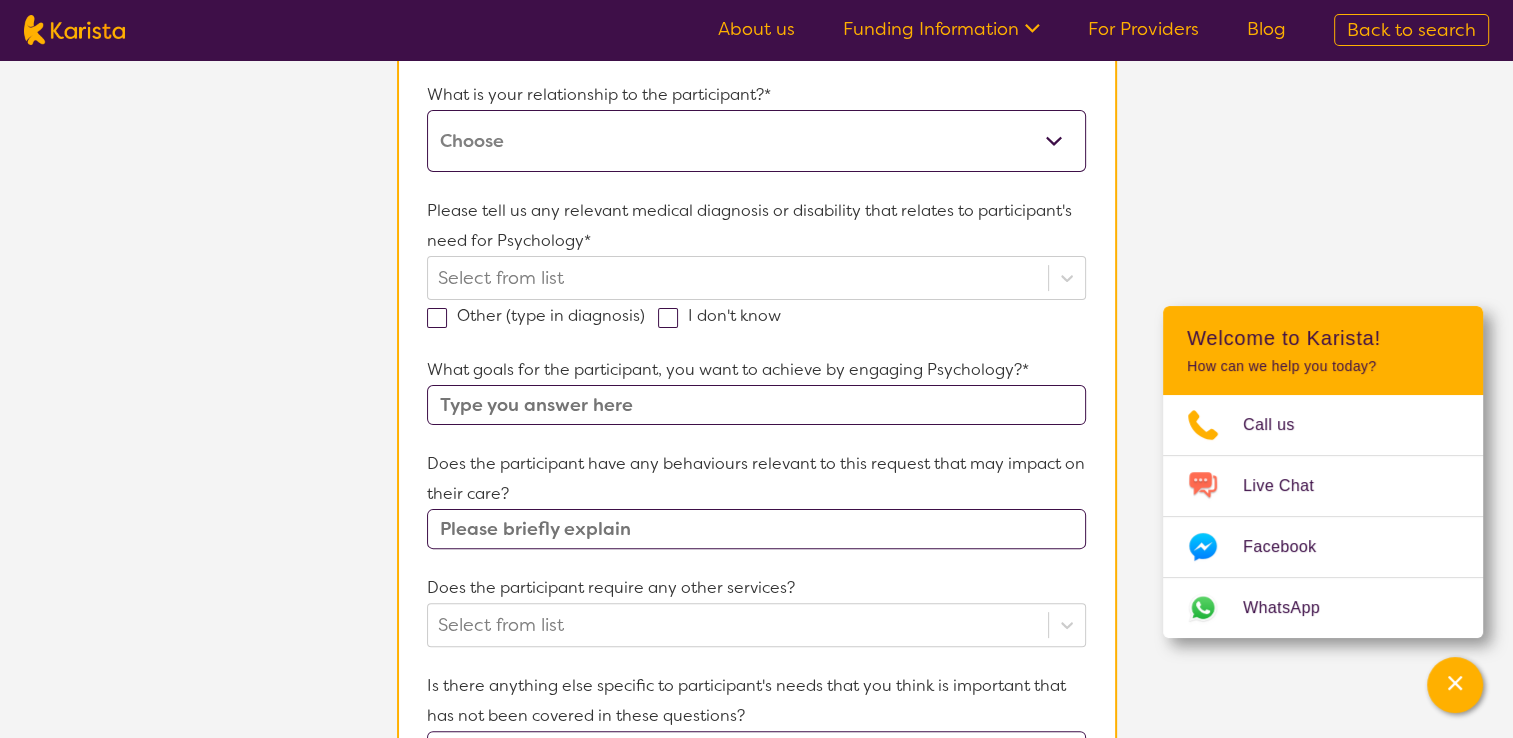 scroll, scrollTop: 1000, scrollLeft: 0, axis: vertical 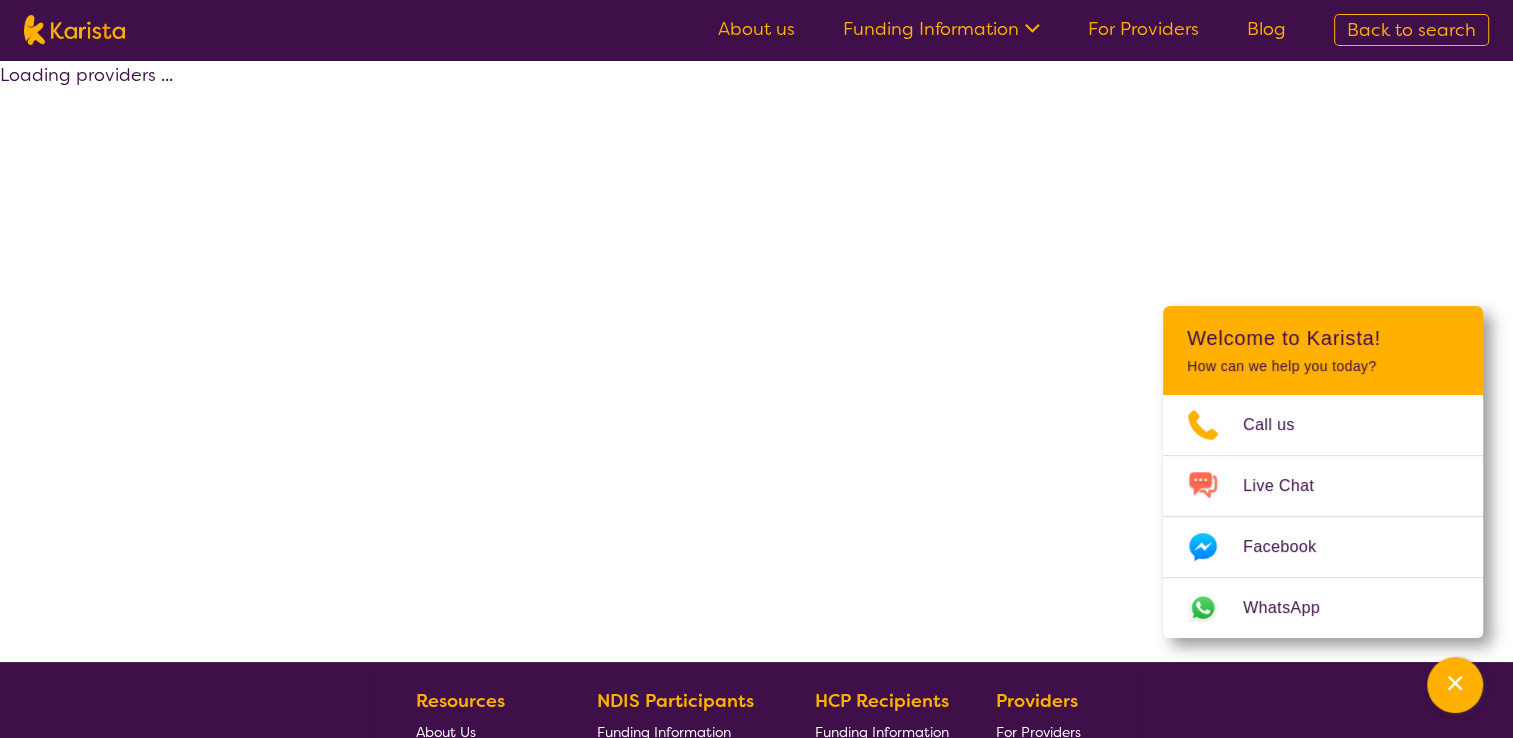 select on "by_score" 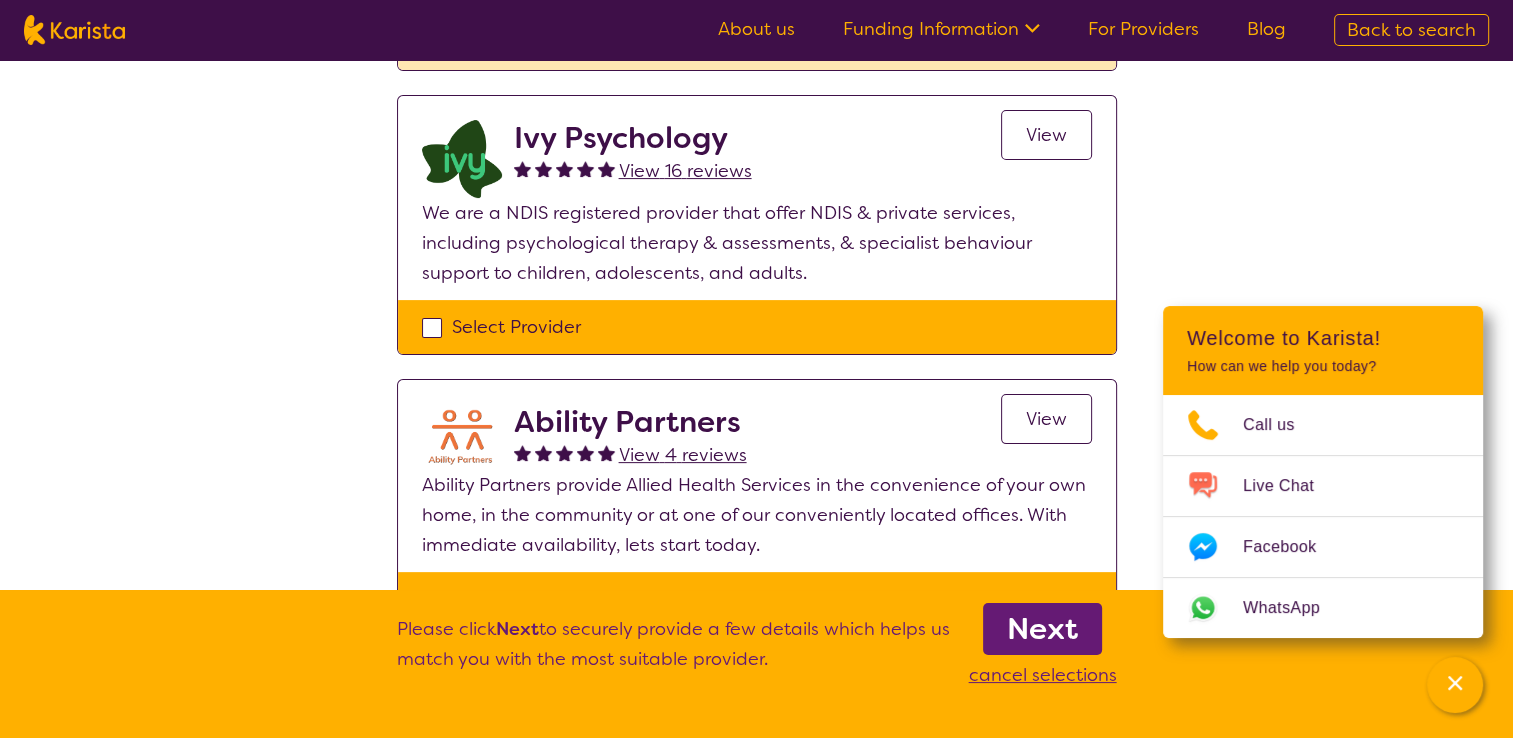 scroll, scrollTop: 500, scrollLeft: 0, axis: vertical 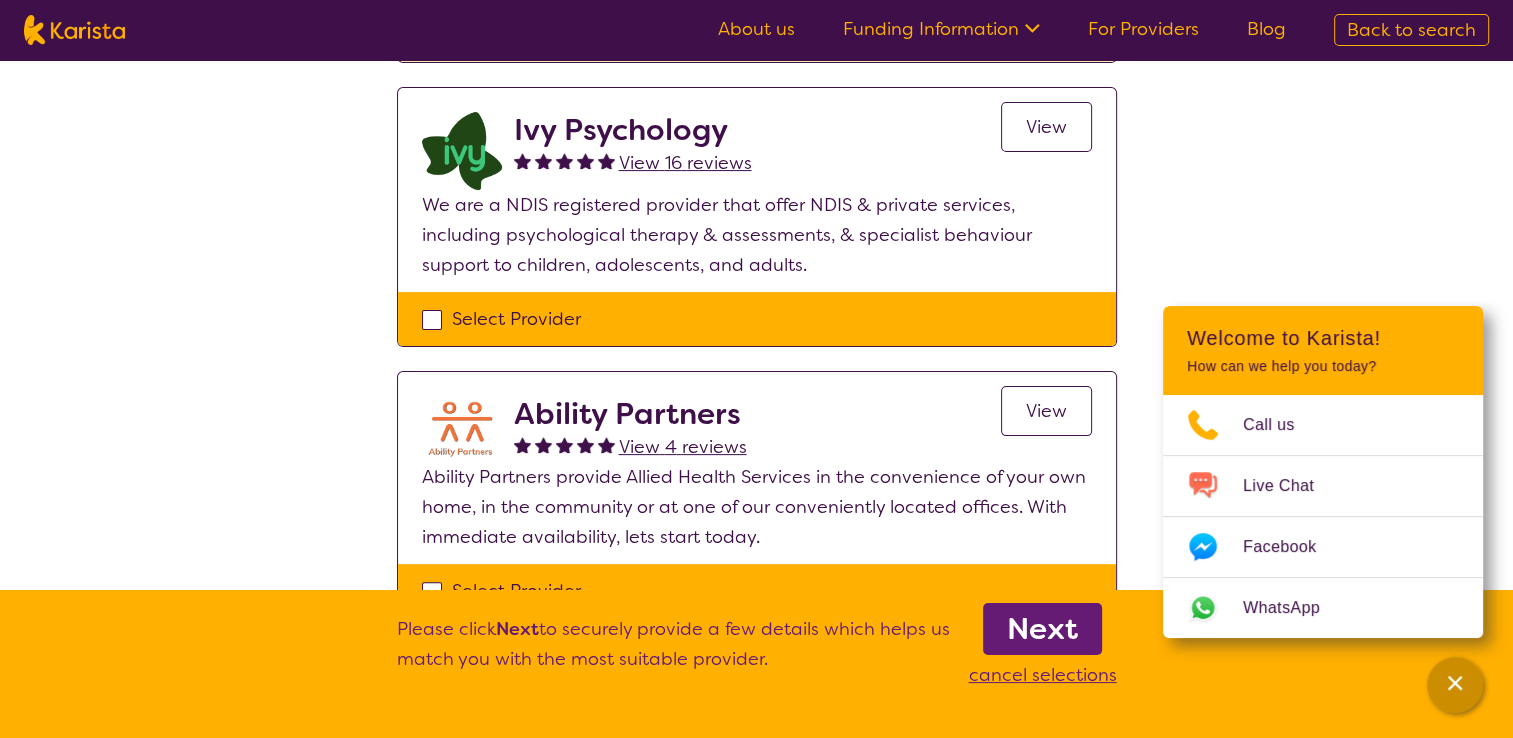 click on "About us Funding Information NDIS - National Disability Insurance Scheme HCP -  Home Care Package Funding For Providers Blog Back to search Select one or more providers and click the 'NEXT' button to proceed 1 - 7 of 7 providers  for  Psychology , Adolescent - 12 to 17 , National Disability Insurance Scheme (NDIS)  in  Winston Hills (2153) . Sort by:  Highly reviewed Top rated Sureway Health and Wellbeing - Telehealth View   17   reviews View We are an NDIS Registered Provider that can deliver face-to-face or telehealth appointments and support you to get the most out of your NDIS plan and support you to achieve your goals. Provider Selected Ivy Psychology View   16   reviews View We are a NDIS registered provider that offer NDIS & private services, including psychological therapy & assessments, & specialist behaviour support to children, adolescents, and adults. Select Provider Ability Partners View   4   reviews View Select Provider Health & Harmony Rehab Group - Telehealth View   3   reviews View View   2" at bounding box center (756, 883) 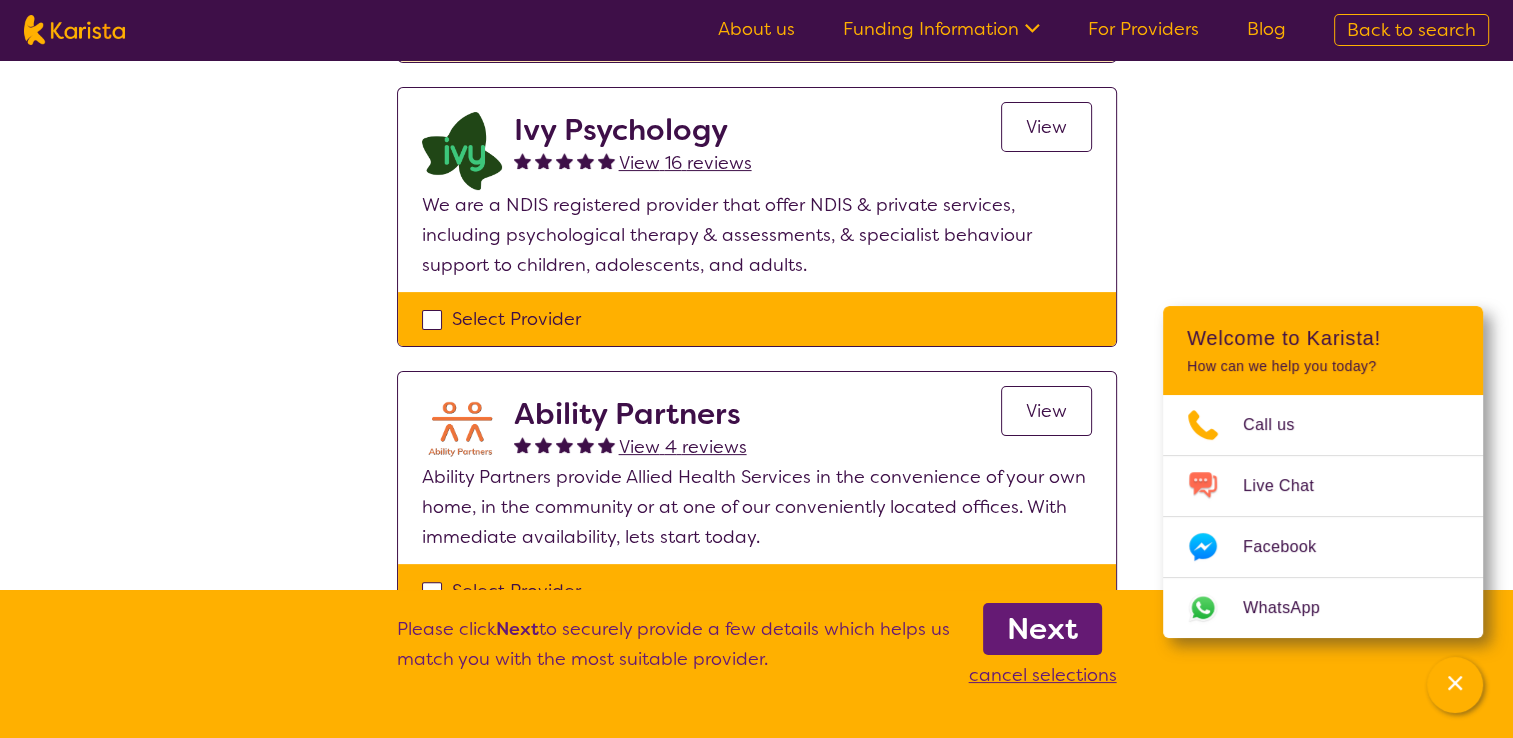 click on "Select one or more providers and click the 'NEXT' button to proceed 1 - 7 of 7 providers  for  Psychology , Adolescent - 12 to 17 , National Disability Insurance Scheme (NDIS)  in  Winston Hills (2153) . Sort by:  Highly reviewed Top rated Sureway Health and Wellbeing - Telehealth View   17   reviews View We are an NDIS Registered Provider that can deliver face-to-face or telehealth appointments and support you to get the most out of your NDIS plan and support you to achieve your goals. Provider Selected Ivy Psychology View   16   reviews View We are a NDIS registered provider that offer NDIS & private services, including psychological therapy & assessments, & specialist behaviour support to children, adolescents, and adults. Select Provider Ability Partners View   4   reviews View Ability Partners provide Allied Health Services in the convenience of your own home, in the community or at one of our conveniently located offices.  With immediate availability, lets start today. Select Provider View   3   reviews" at bounding box center (756, 672) 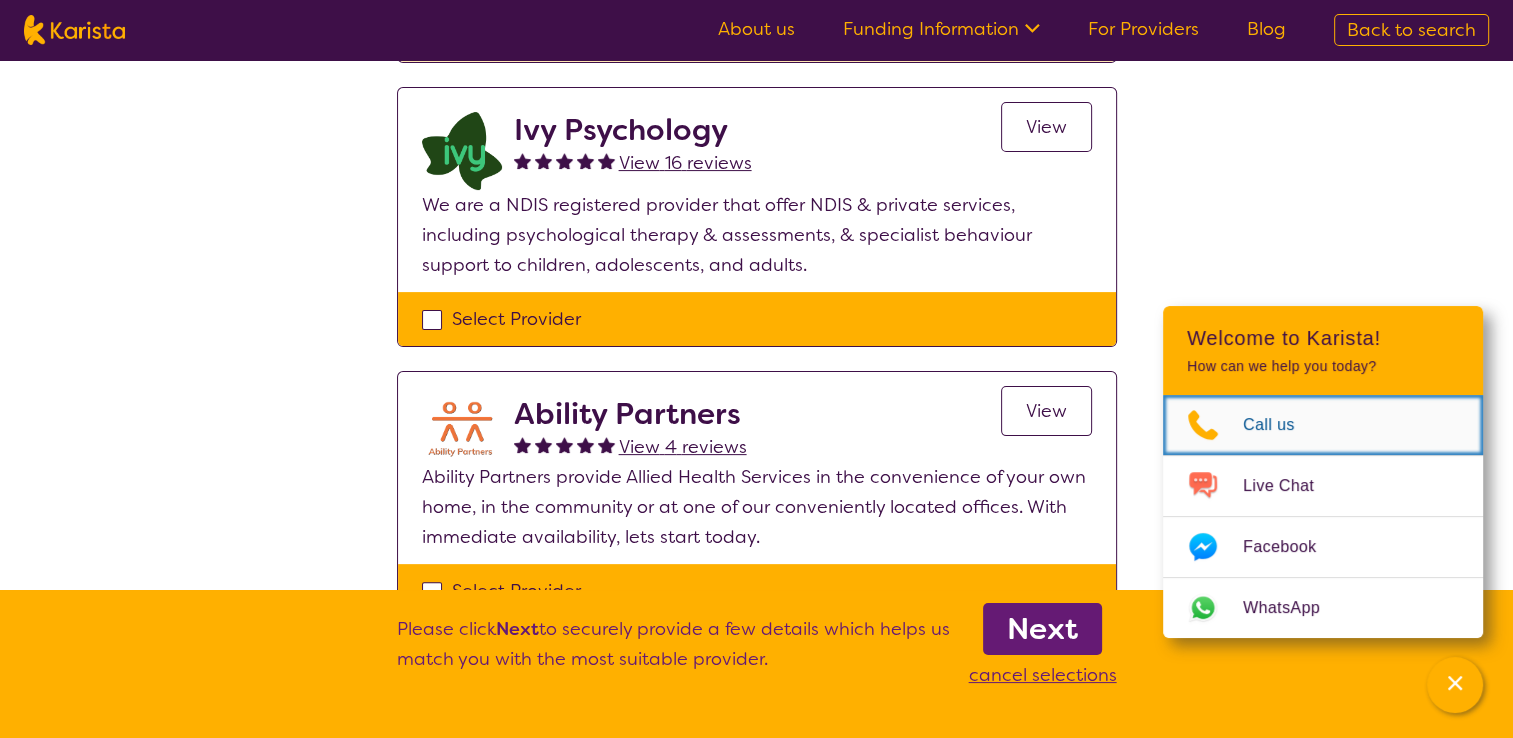 click on "Call us" at bounding box center (1281, 425) 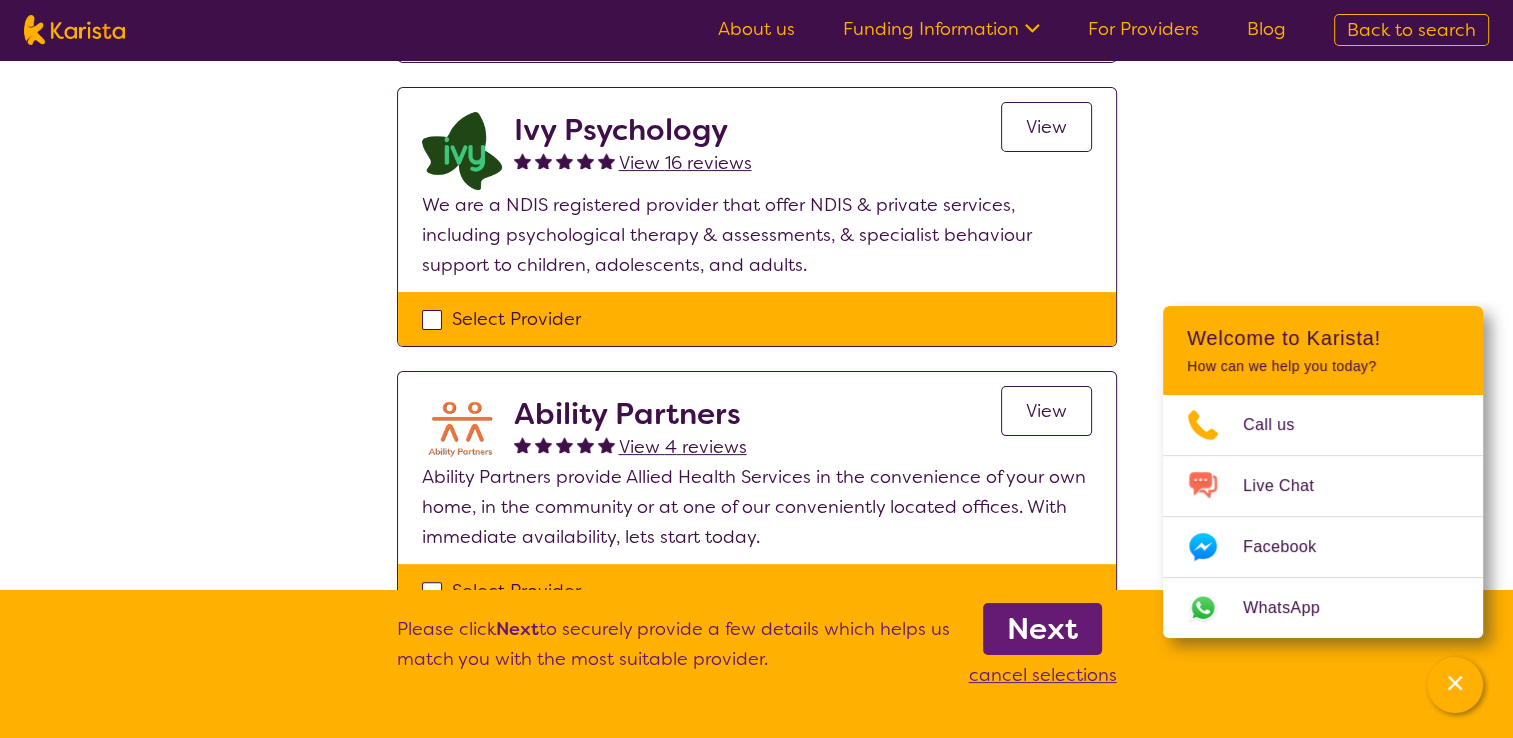 click on "Select one or more providers and click the 'NEXT' button to proceed 1 - 7 of 7 providers  for  Psychology , Adolescent - 12 to 17 , National Disability Insurance Scheme (NDIS)  in  Winston Hills (2153) . Sort by:  Highly reviewed Top rated Sureway Health and Wellbeing - Telehealth View   17   reviews View We are an NDIS Registered Provider that can deliver face-to-face or telehealth appointments and support you to get the most out of your NDIS plan and support you to achieve your goals. Provider Selected Ivy Psychology View   16   reviews View We are a NDIS registered provider that offer NDIS & private services, including psychological therapy & assessments, & specialist behaviour support to children, adolescents, and adults. Select Provider Ability Partners View   4   reviews View Ability Partners provide Allied Health Services in the convenience of your own home, in the community or at one of our conveniently located offices.  With immediate availability, lets start today. Select Provider View   3   reviews" at bounding box center (756, 672) 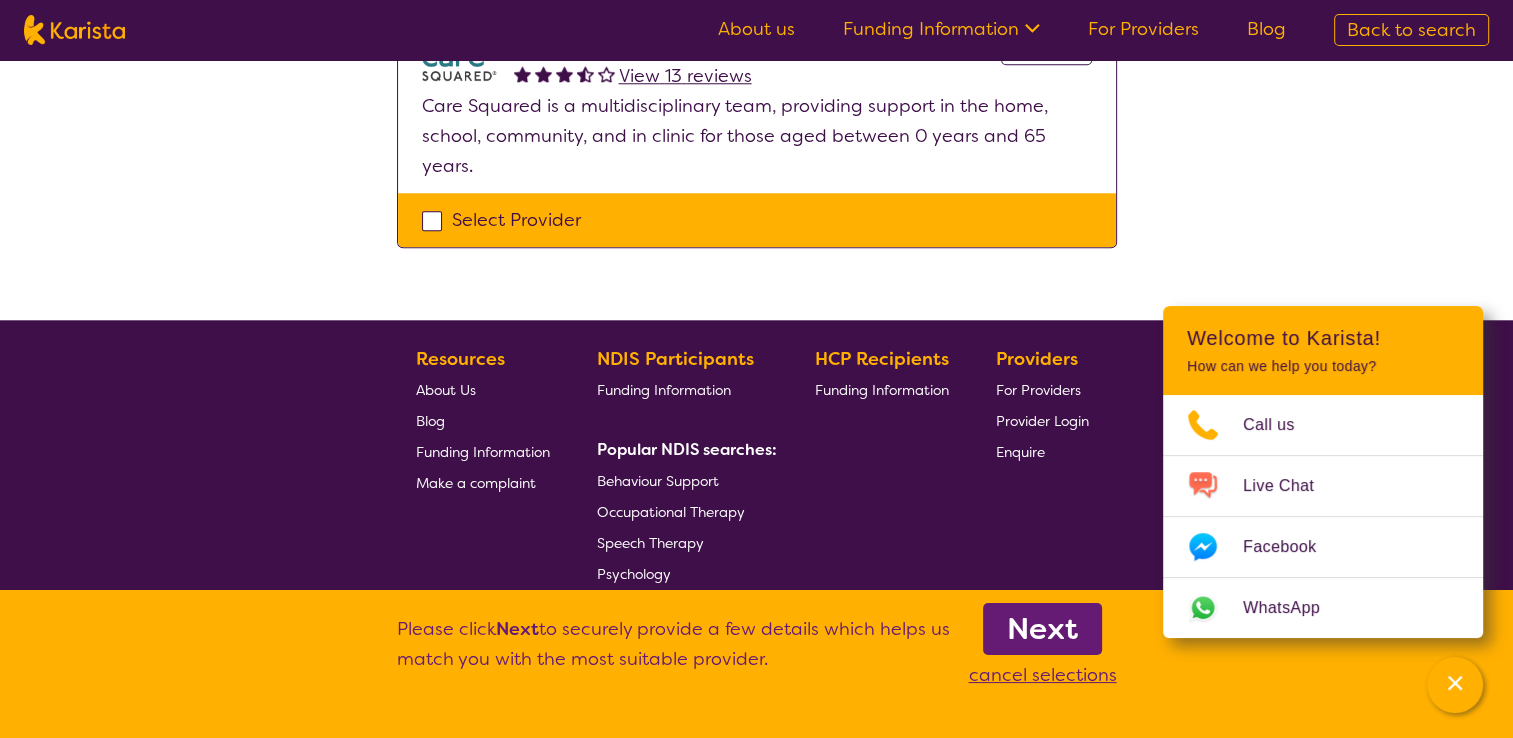 scroll, scrollTop: 1999, scrollLeft: 0, axis: vertical 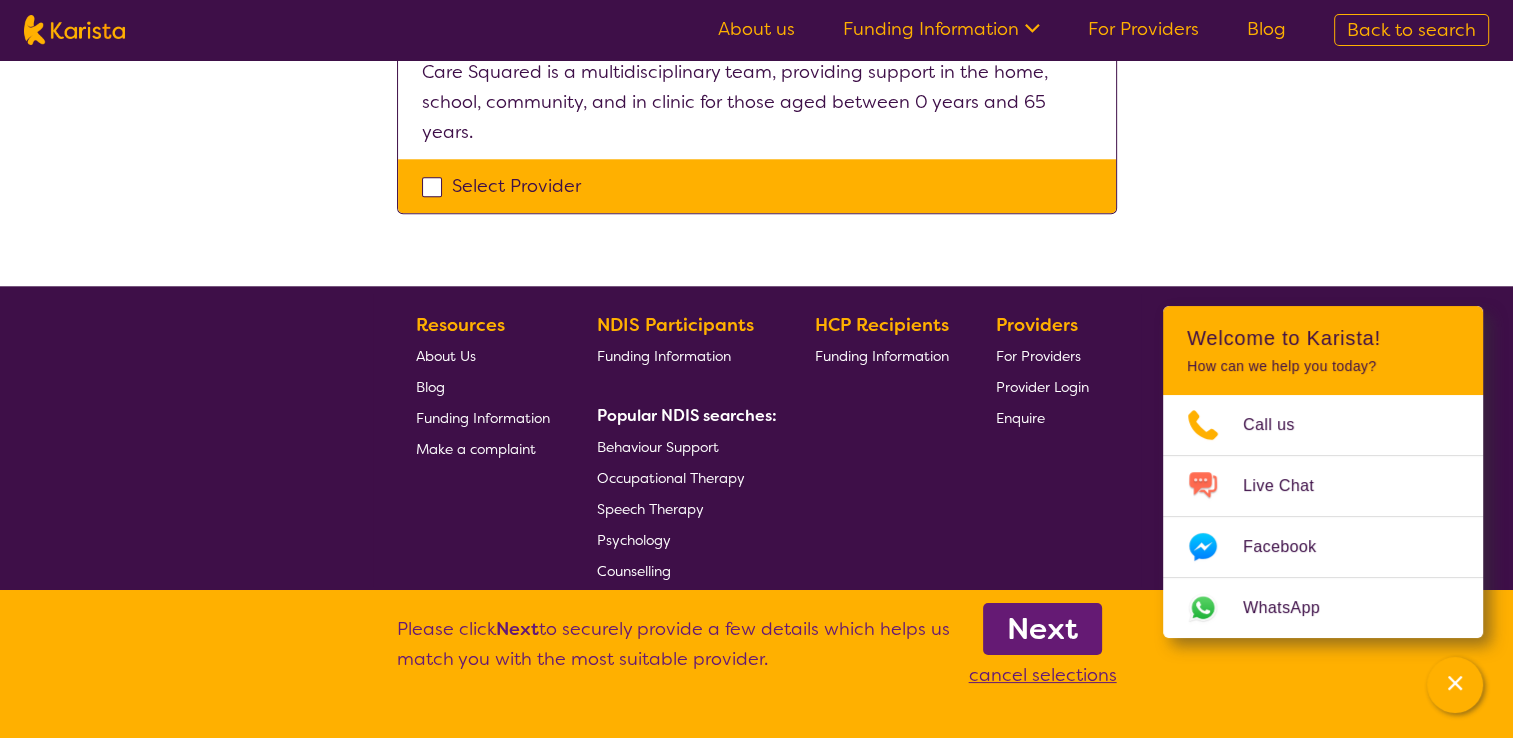 click on "Psychology" at bounding box center [634, 540] 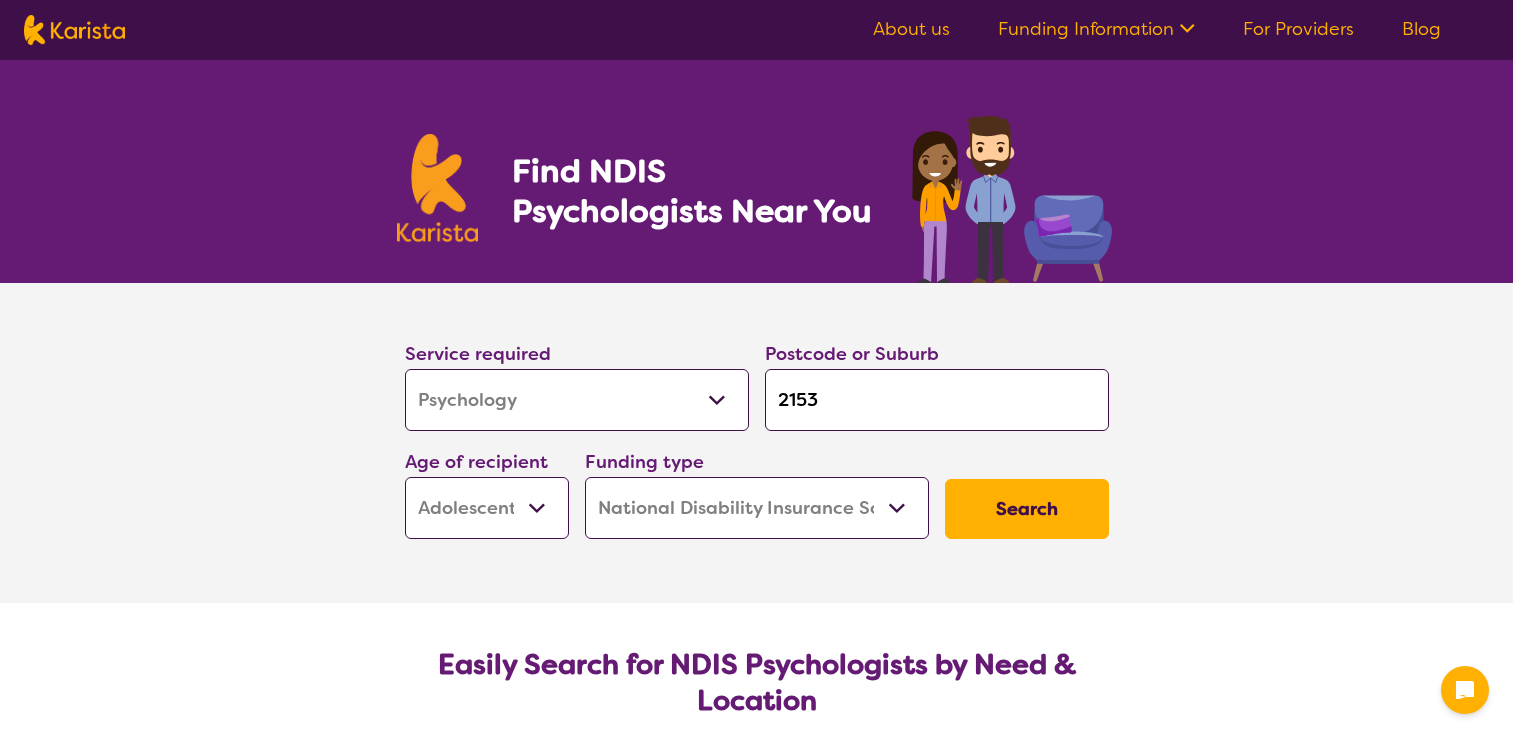 select on "Psychology" 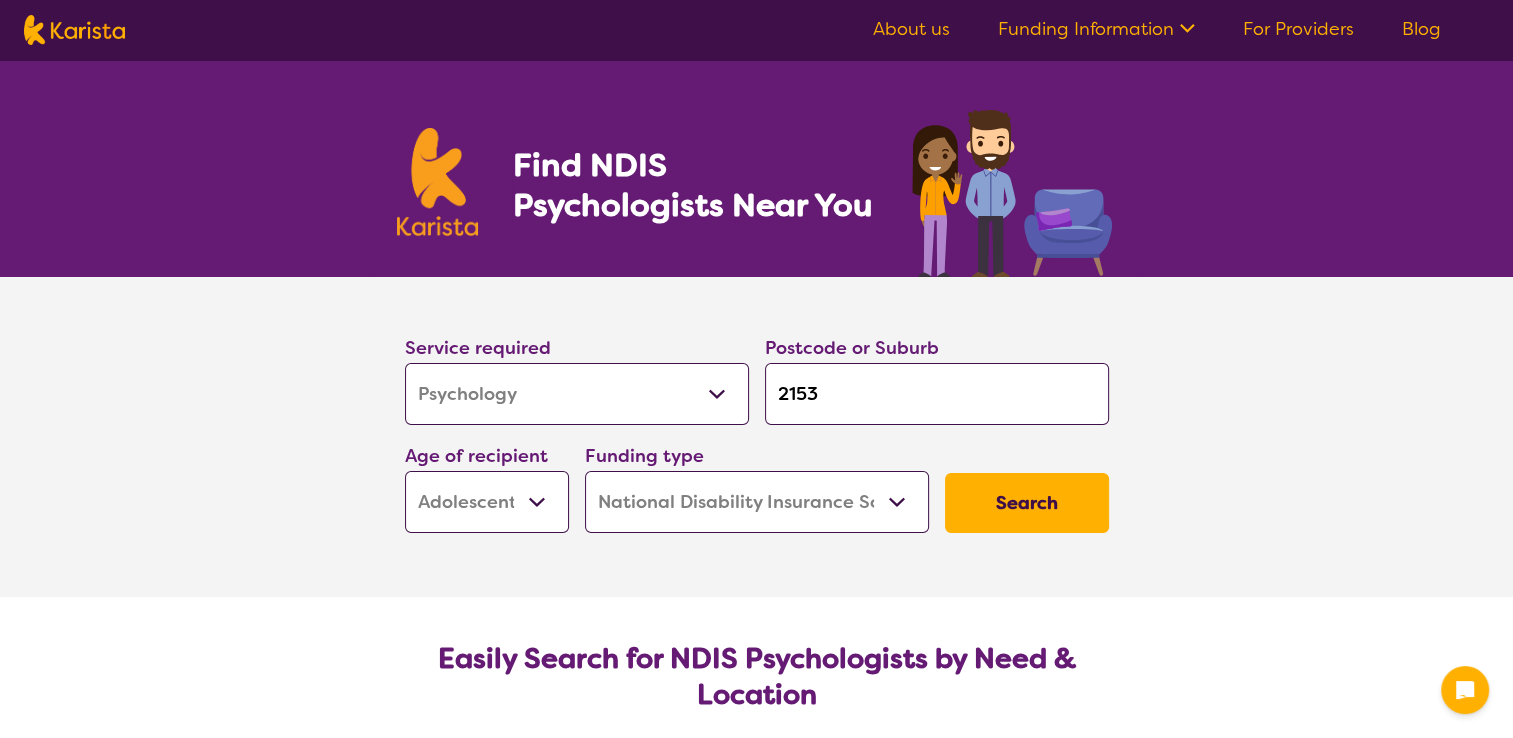 scroll, scrollTop: 0, scrollLeft: 0, axis: both 